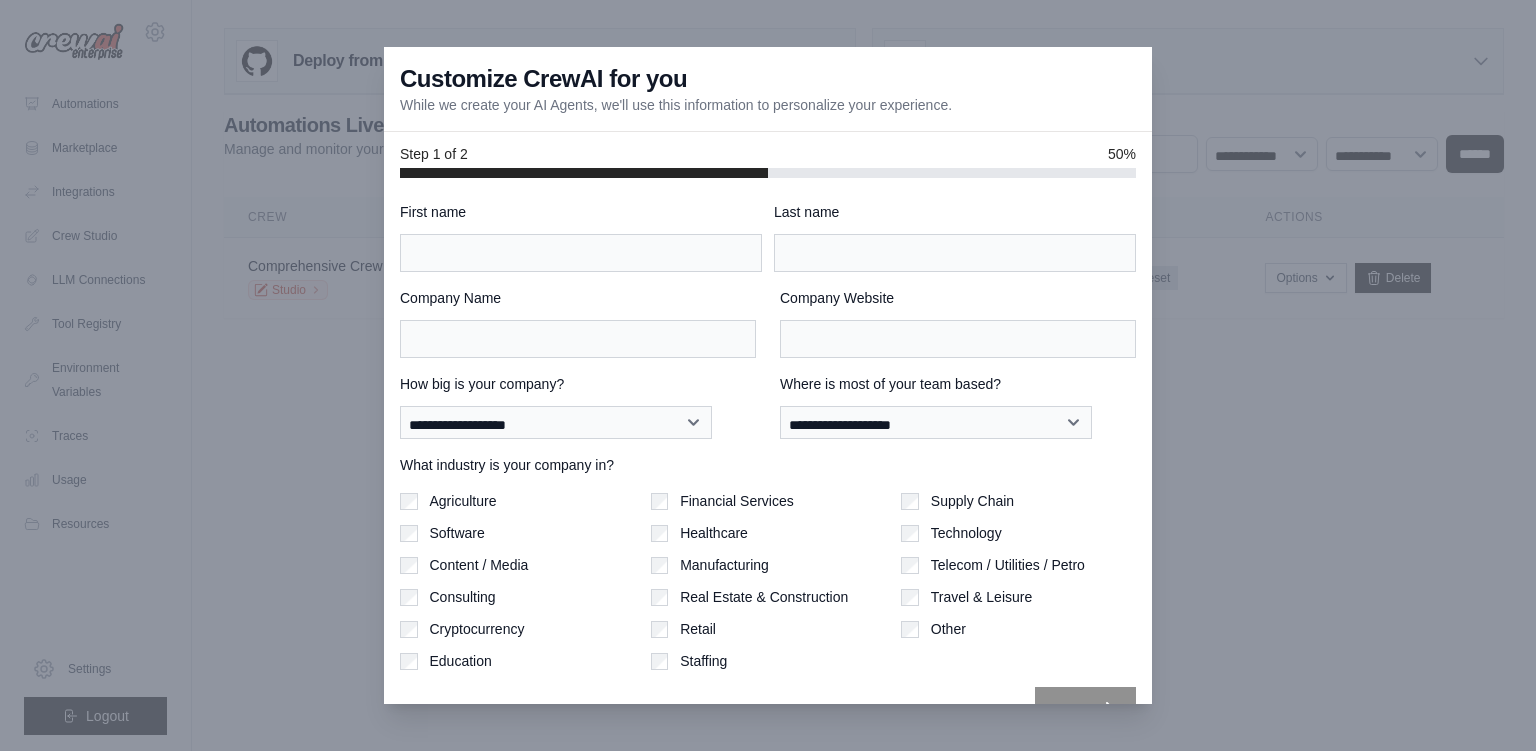 scroll, scrollTop: 0, scrollLeft: 0, axis: both 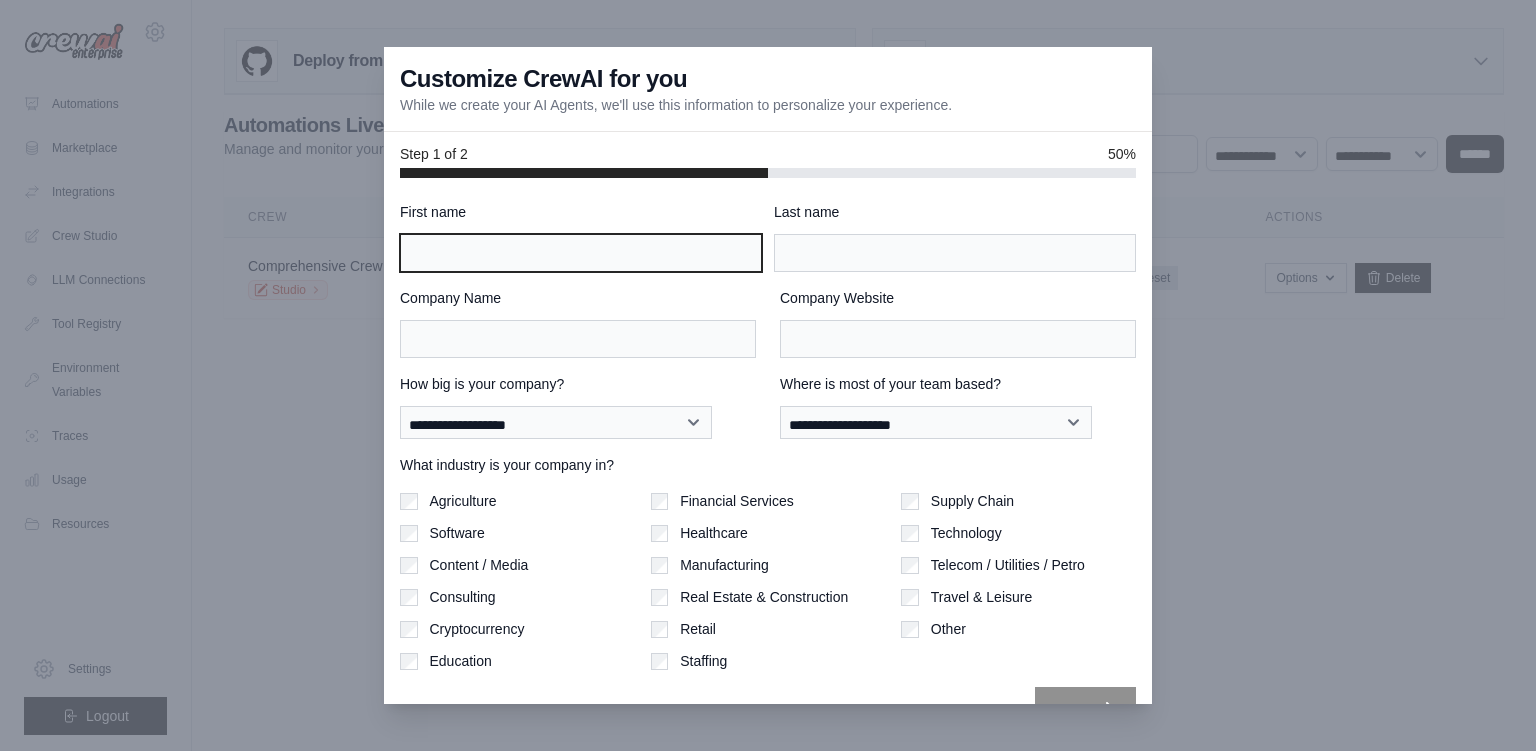 click on "First name" at bounding box center [581, 253] 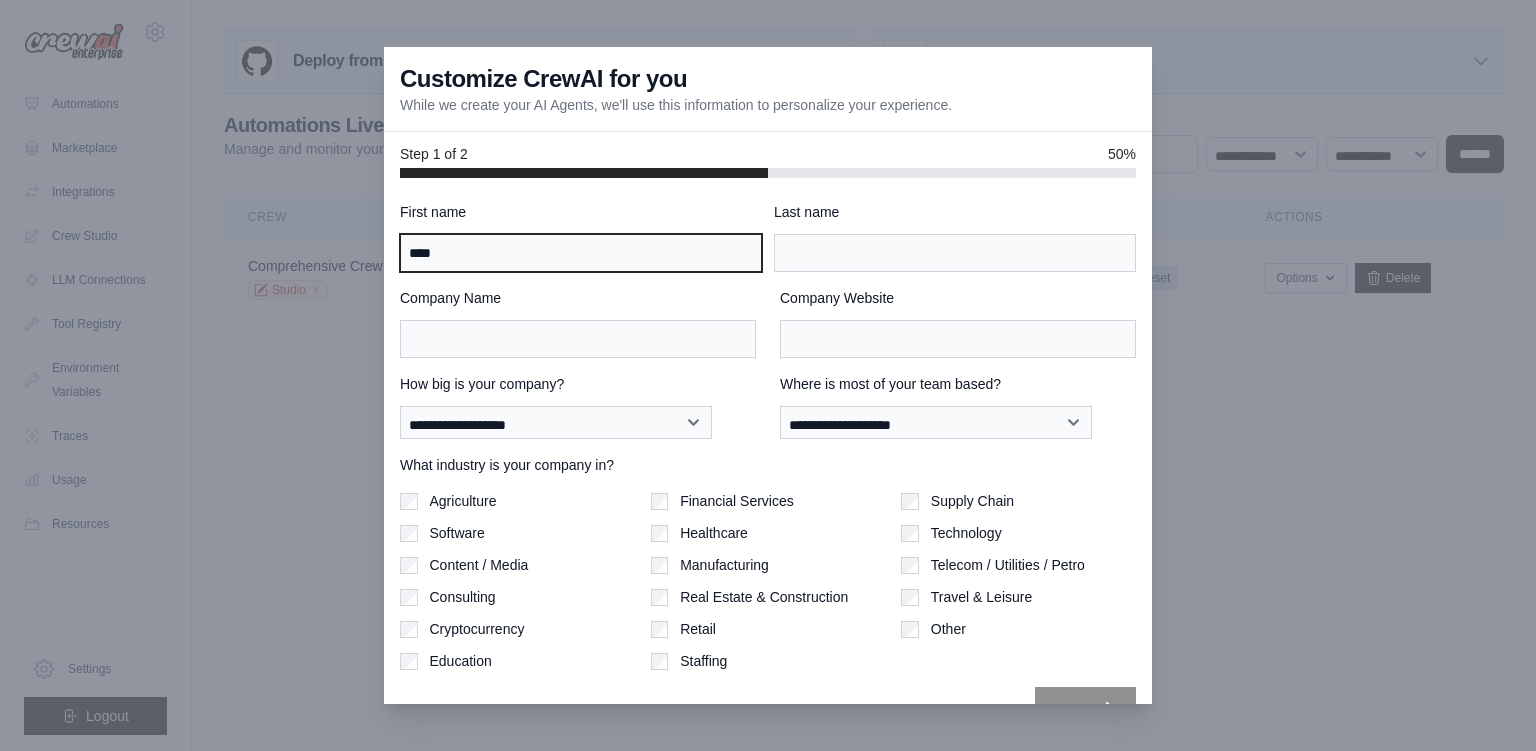 type on "****" 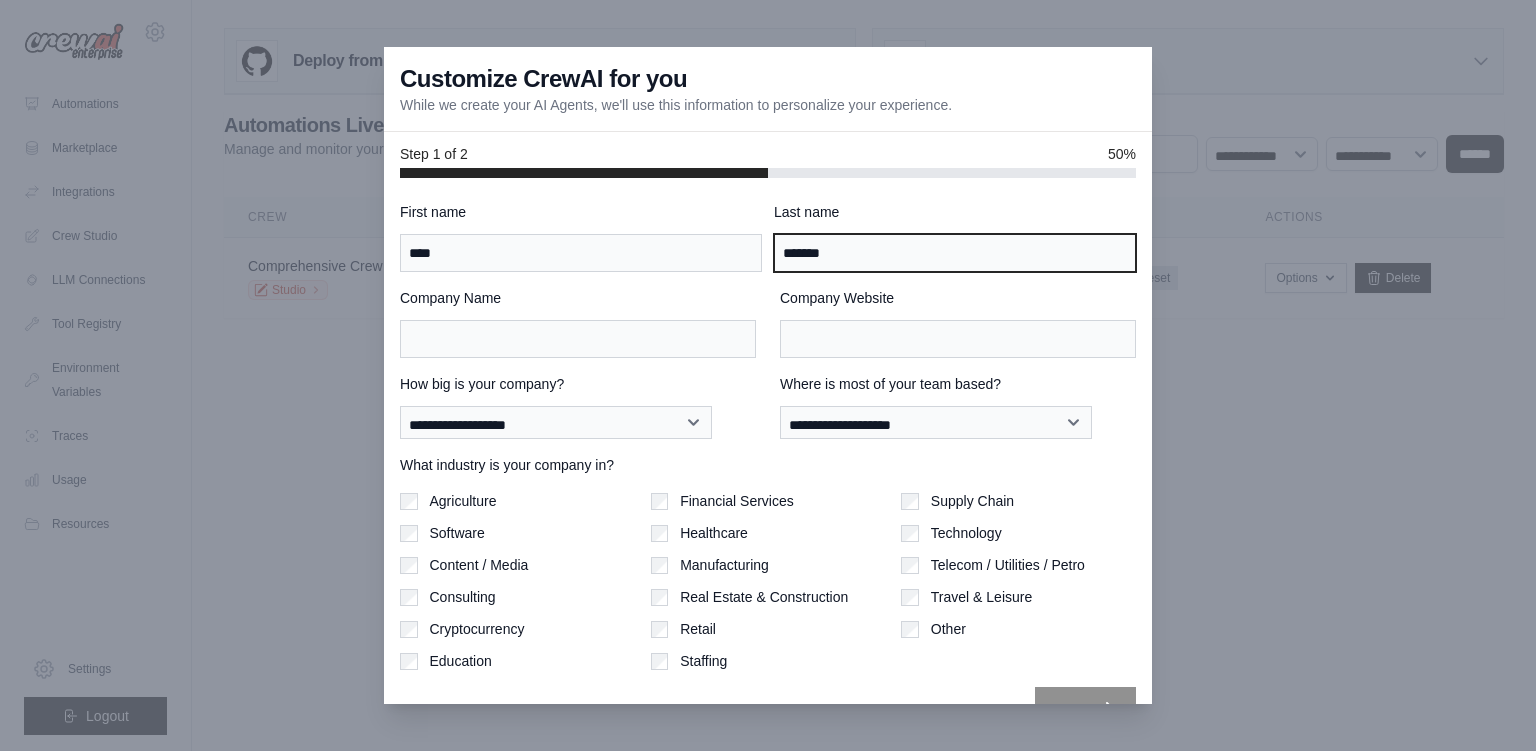 type on "*******" 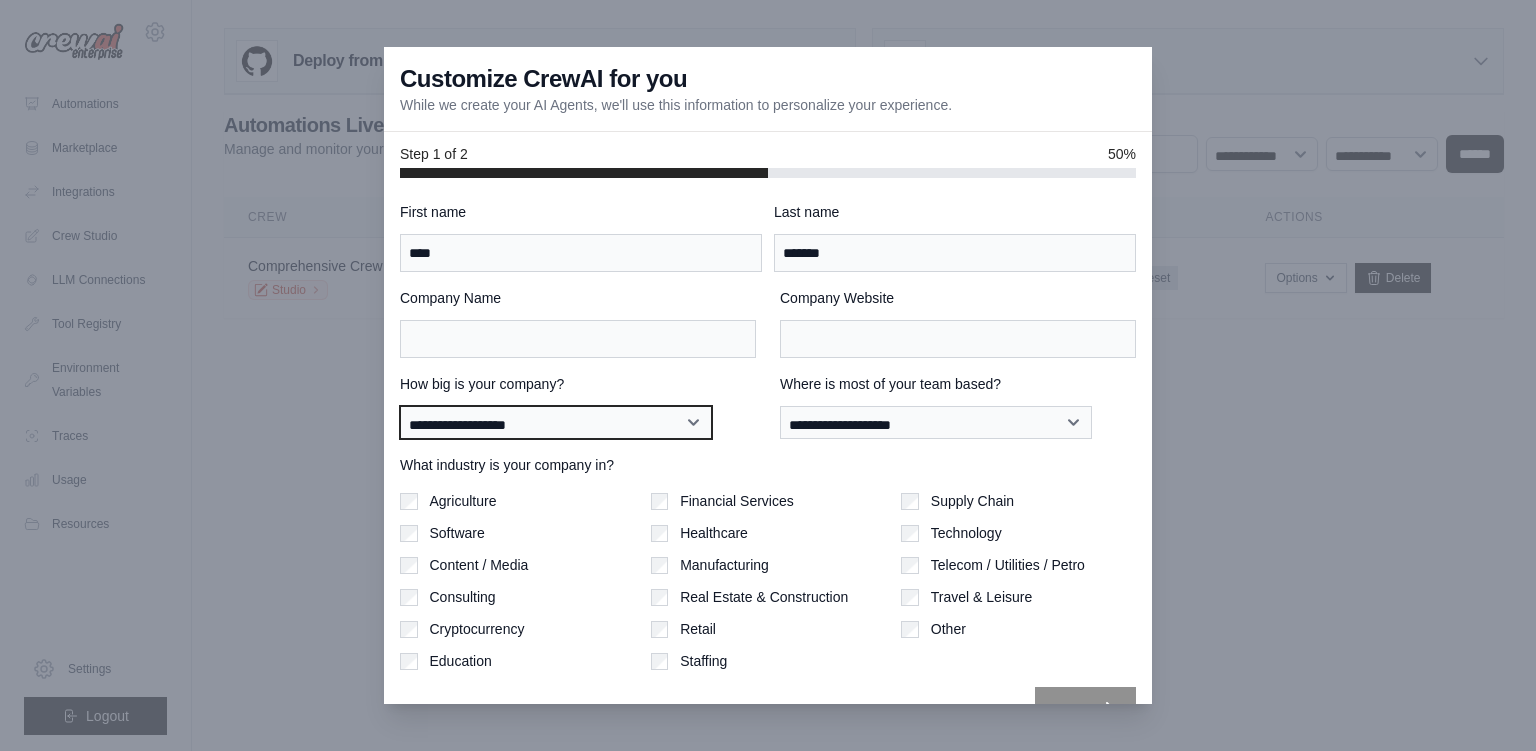 select on "**********" 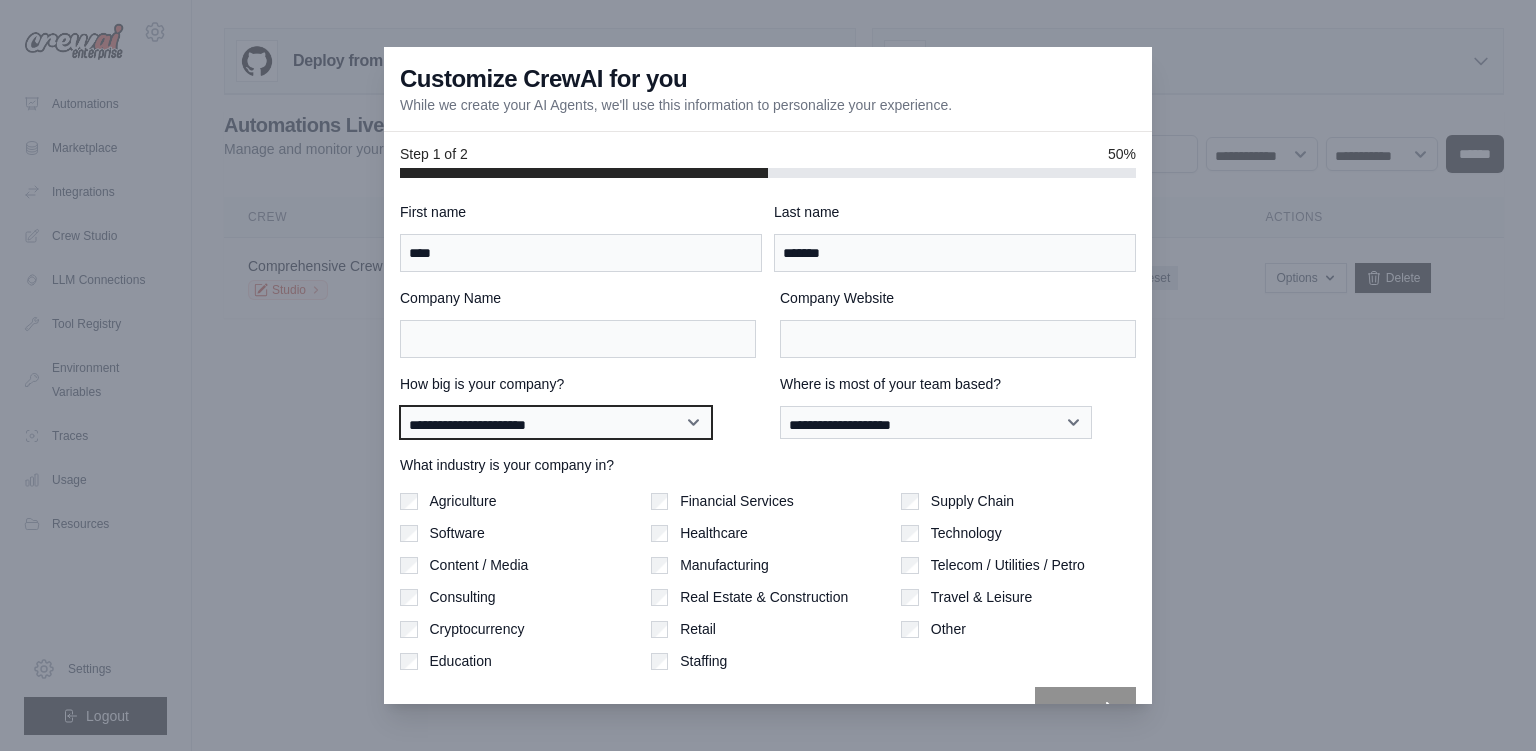 click on "**********" at bounding box center (0, 0) 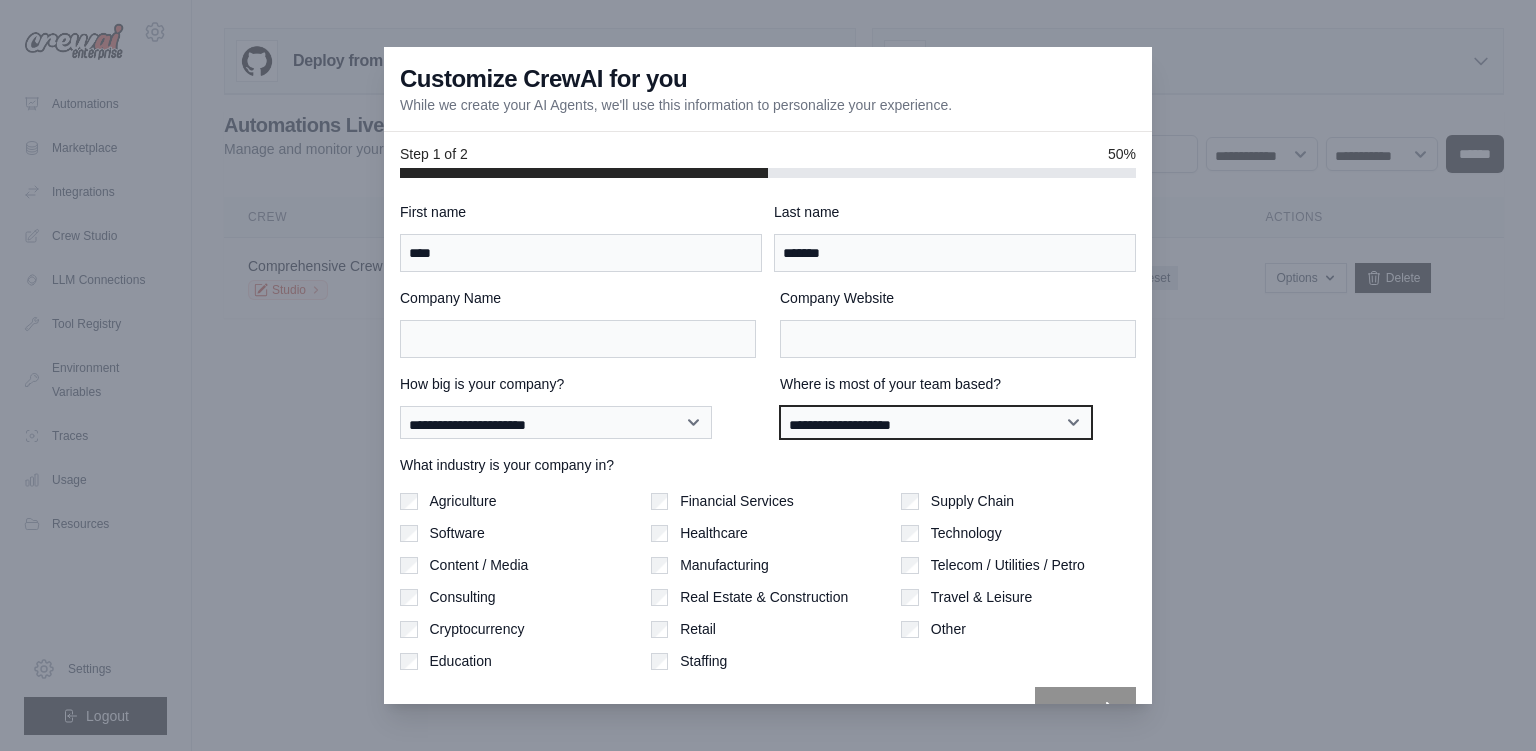 click on "**********" at bounding box center [936, 422] 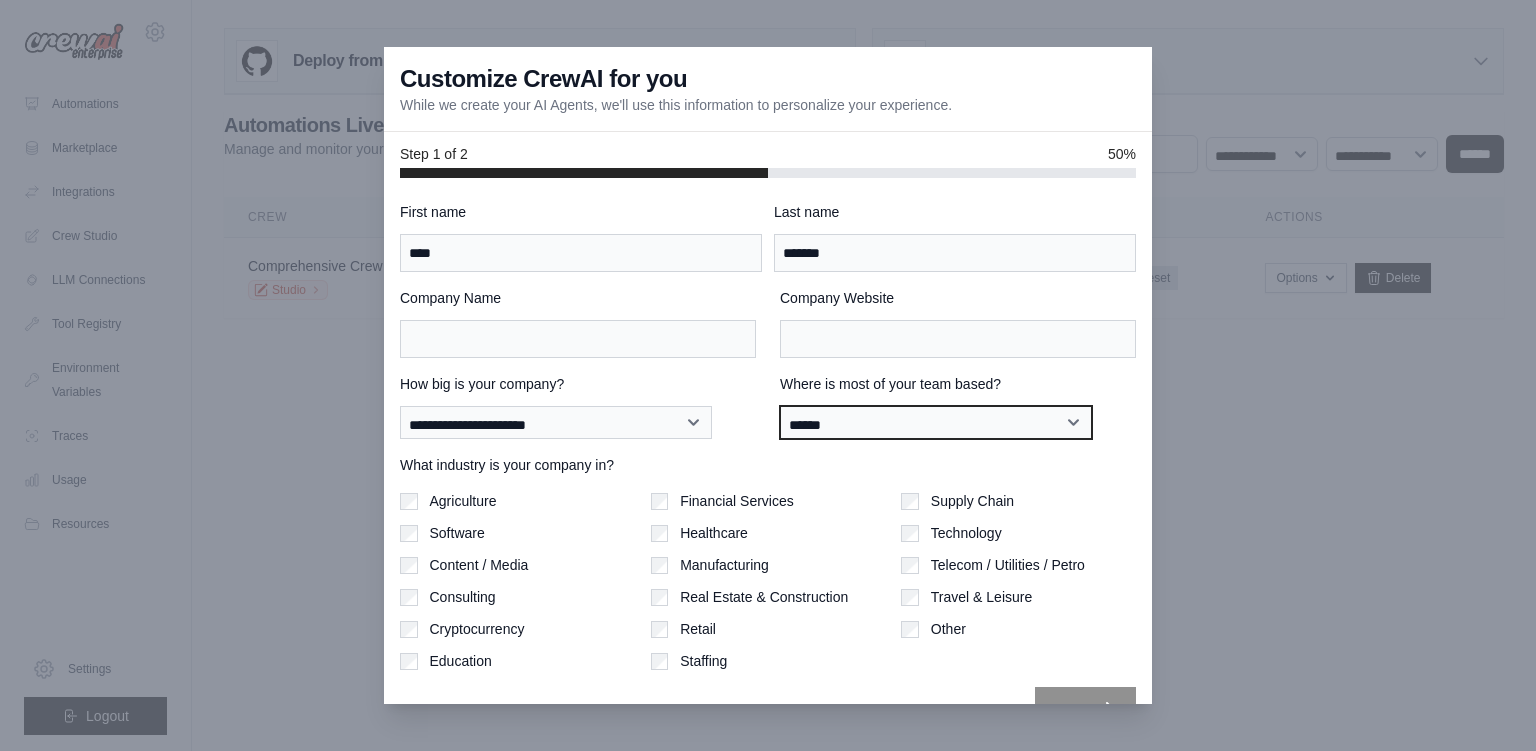 click on "******" at bounding box center (0, 0) 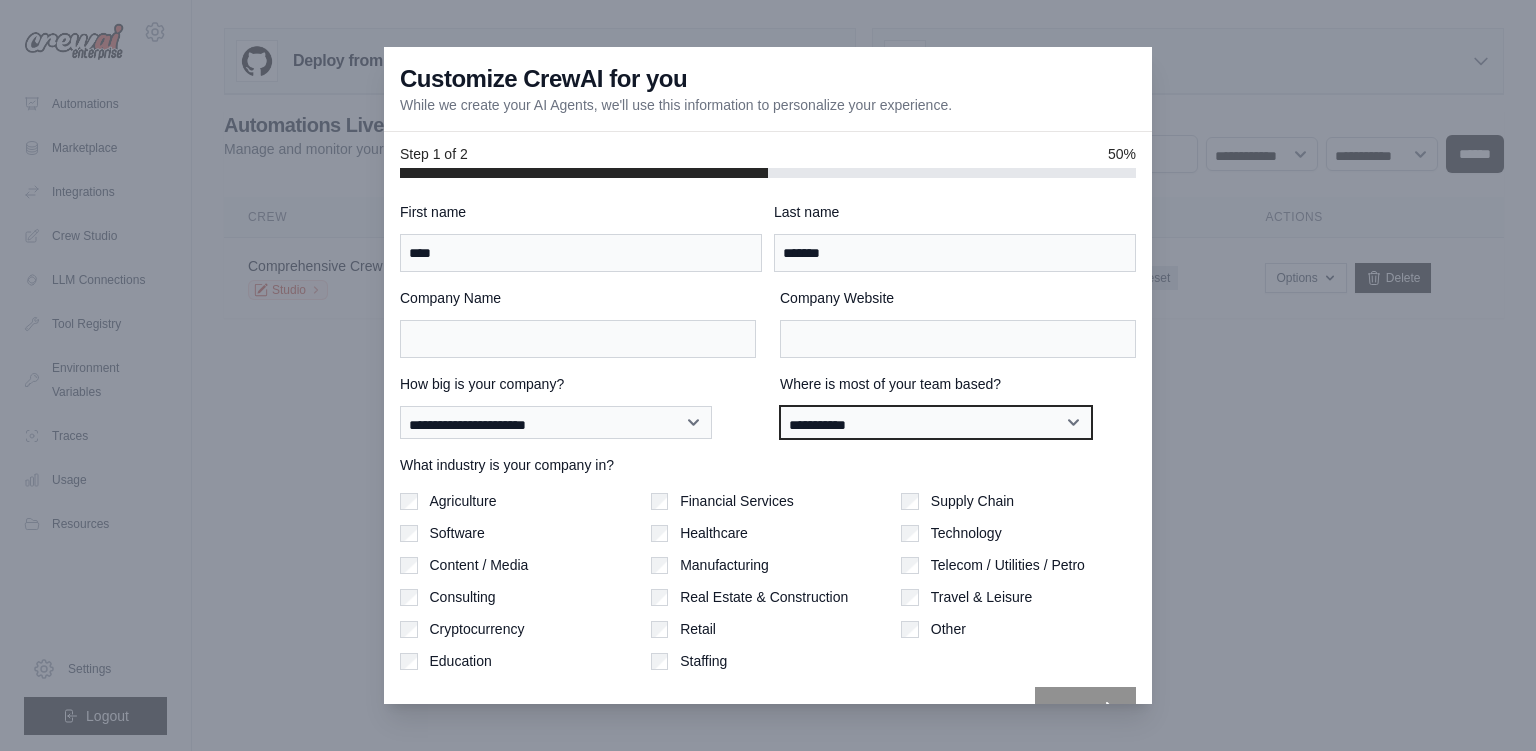 click on "**********" at bounding box center (0, 0) 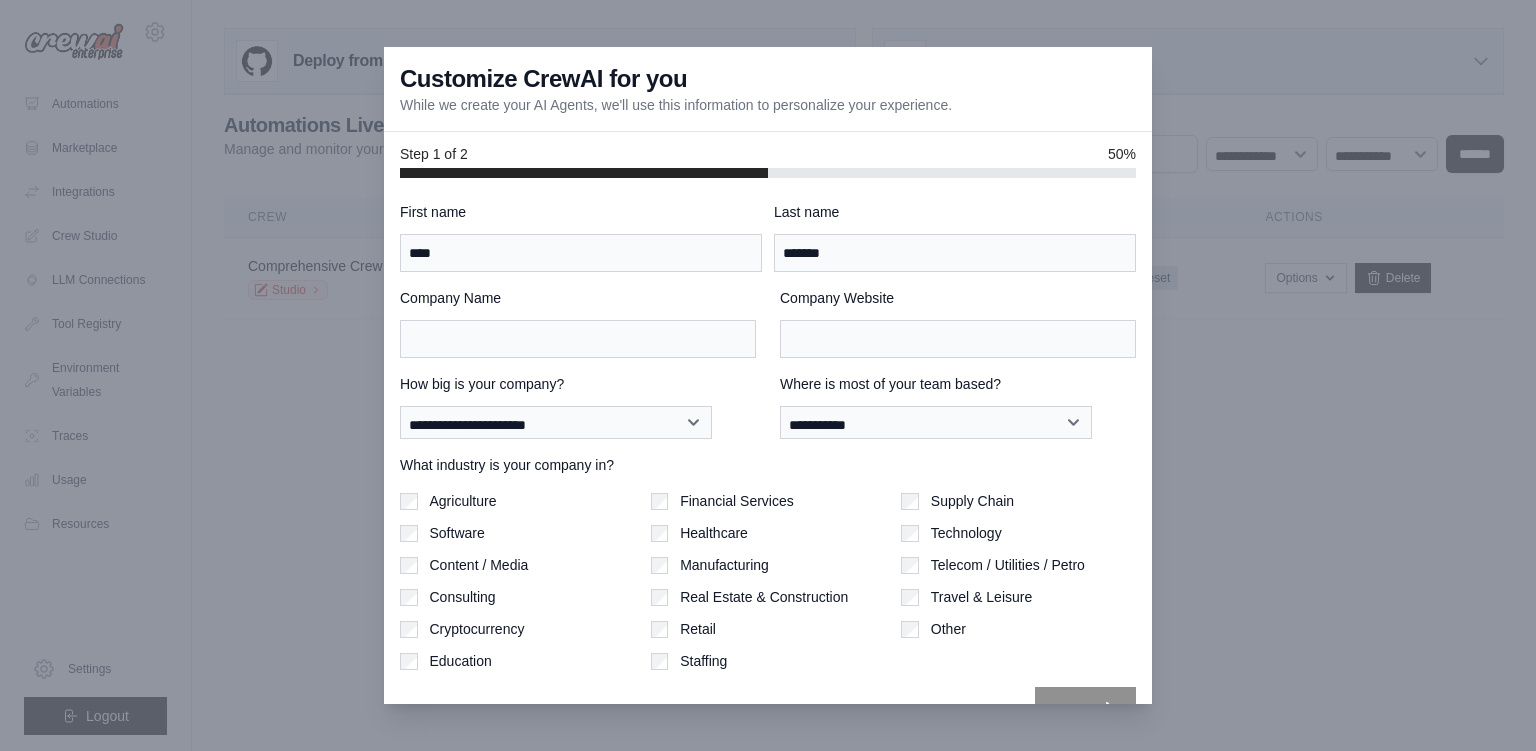 click on "Healthcare" at bounding box center [768, 533] 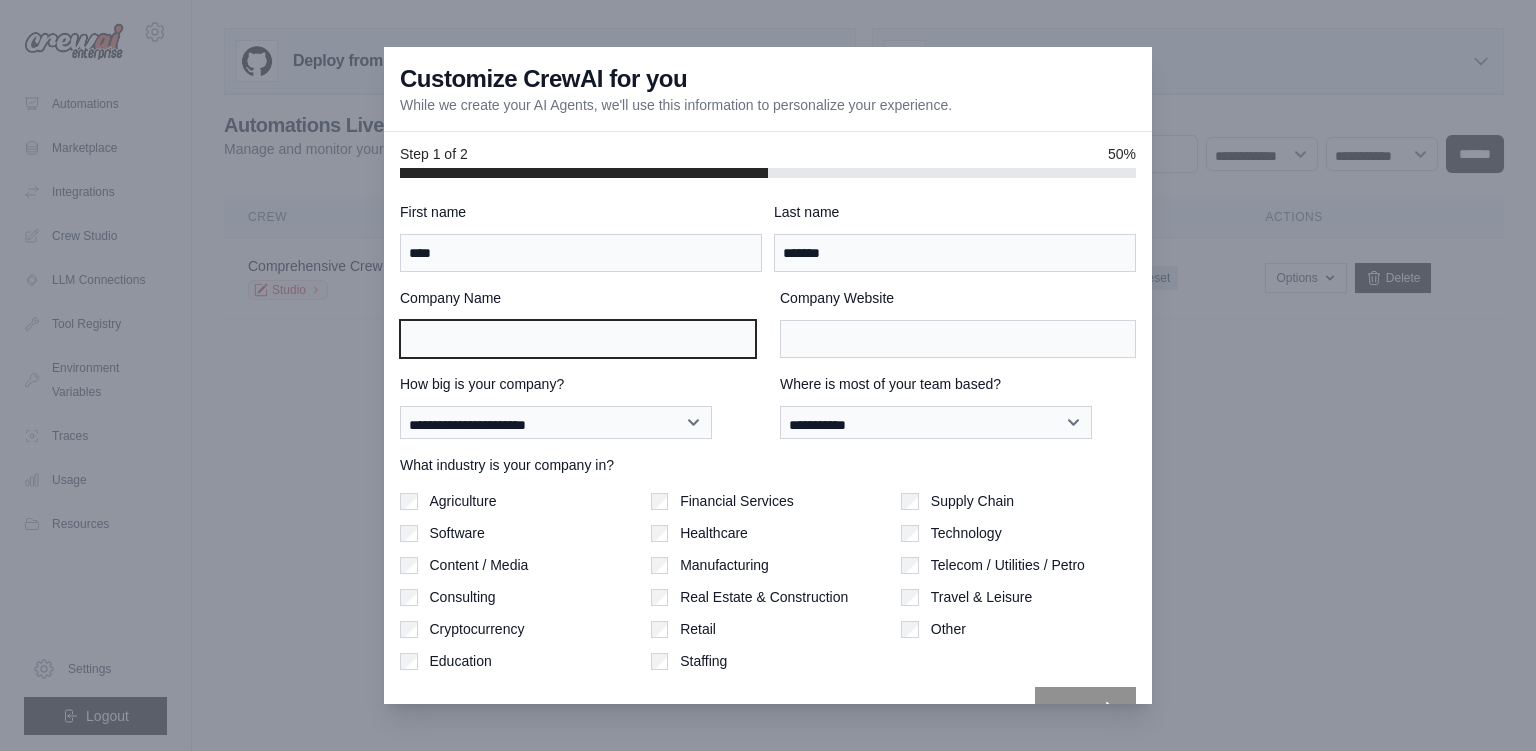 click on "Company Name" at bounding box center (578, 339) 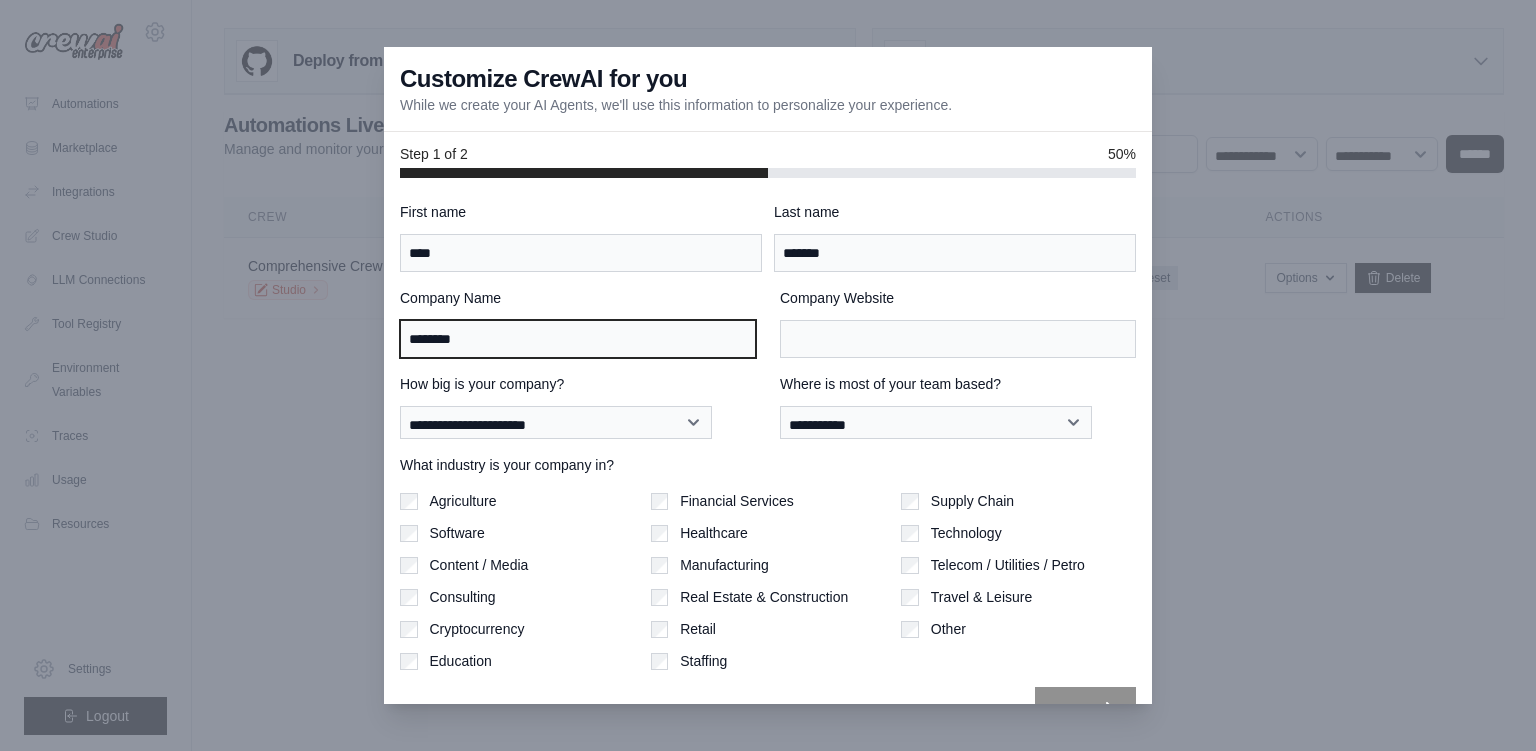 type on "********" 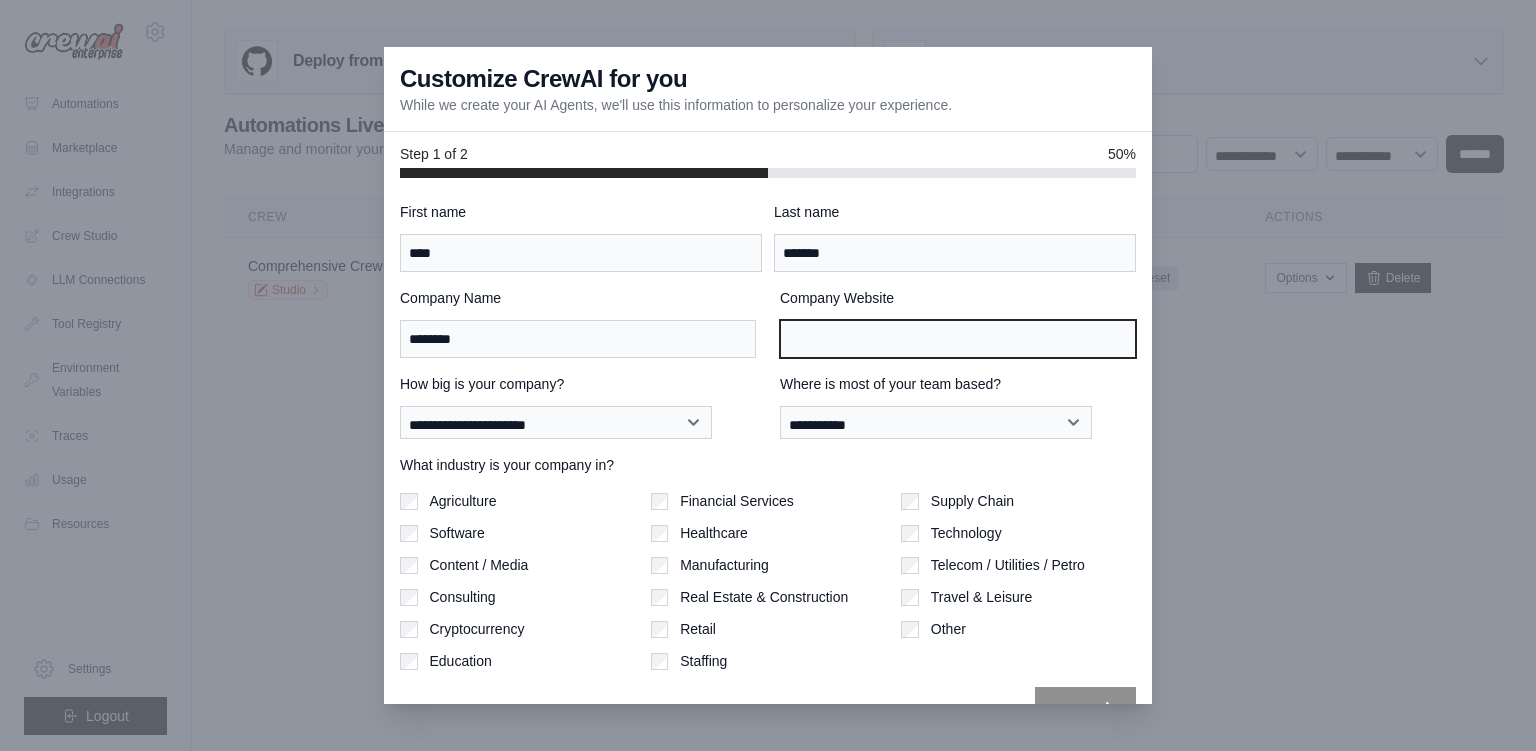 click on "Company Website" at bounding box center (958, 339) 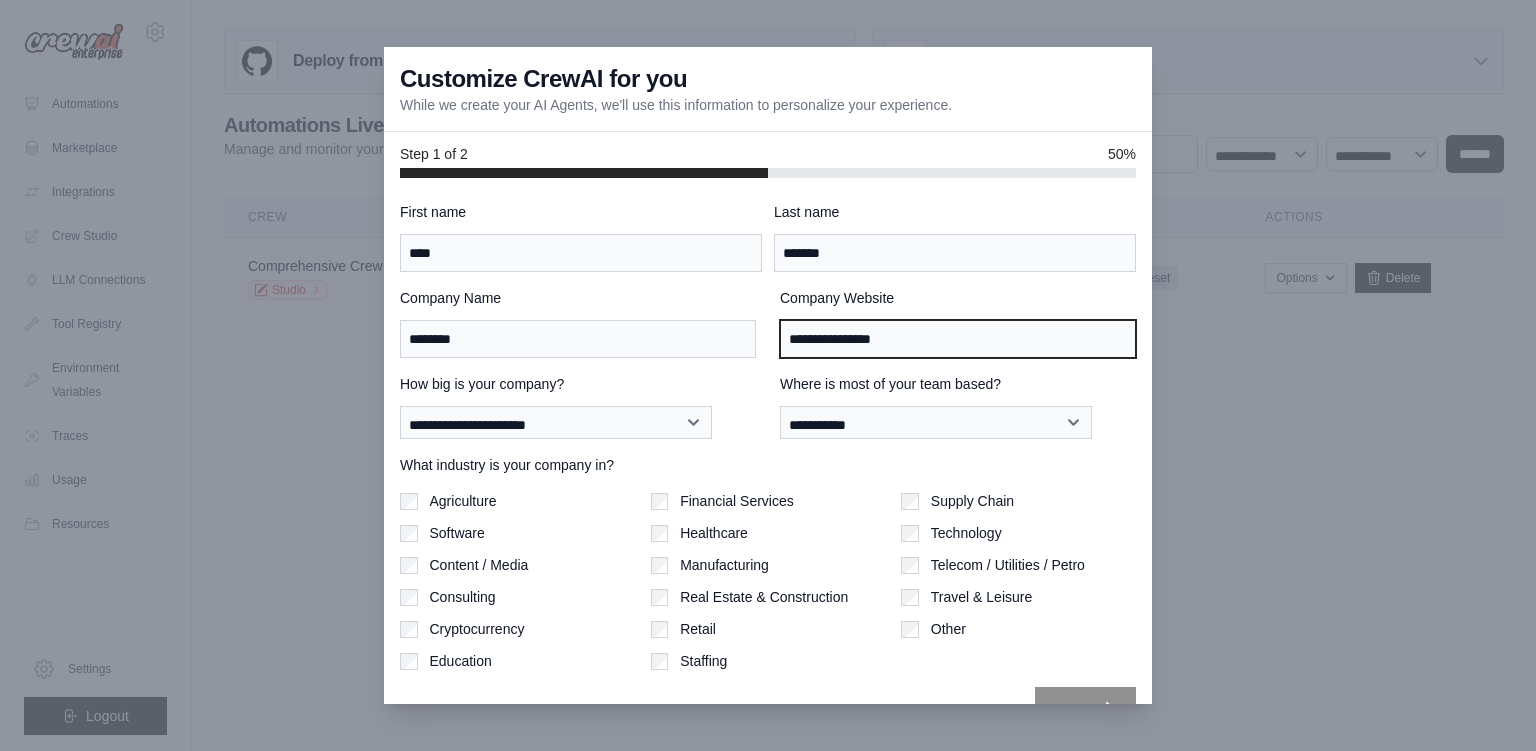 type on "**********" 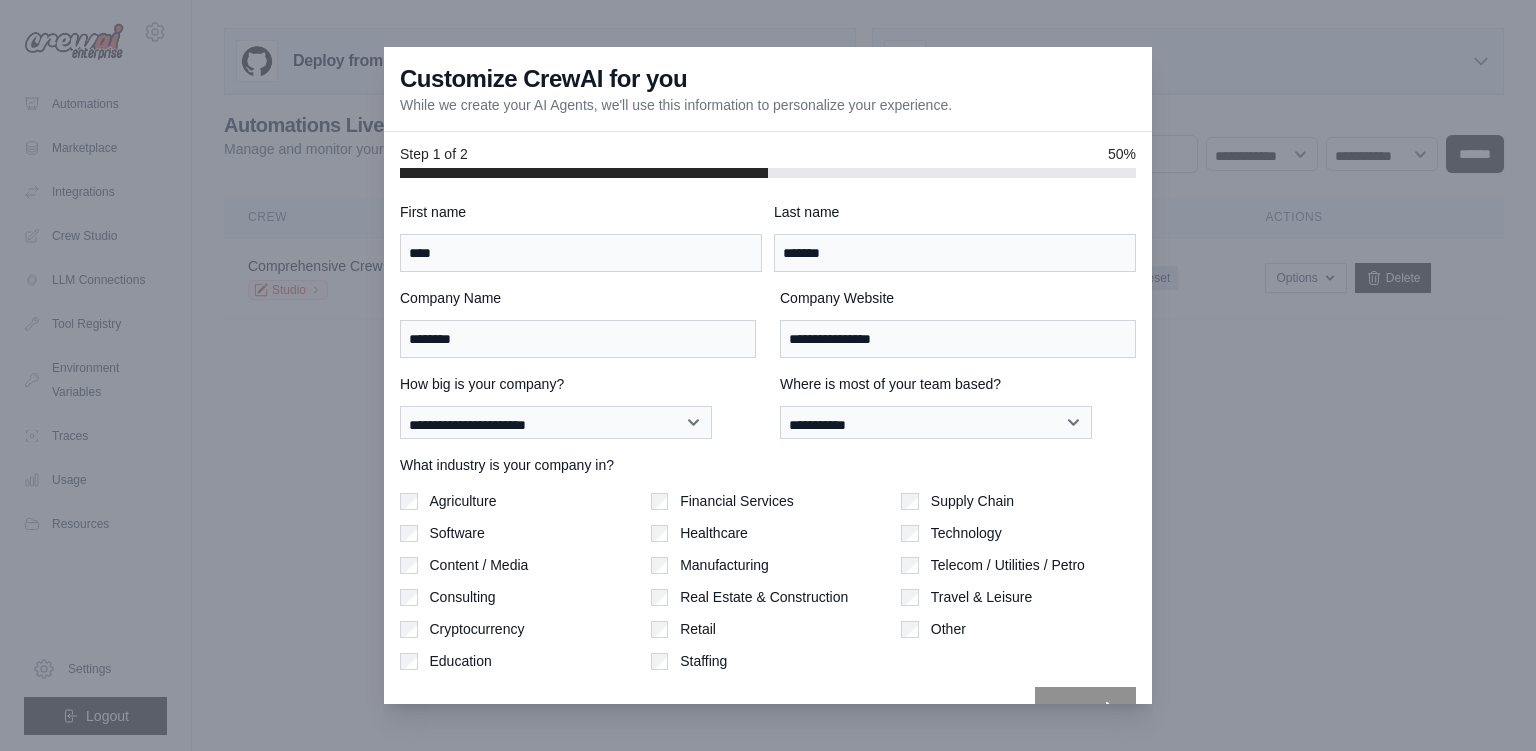 click on "**********" at bounding box center [768, 466] 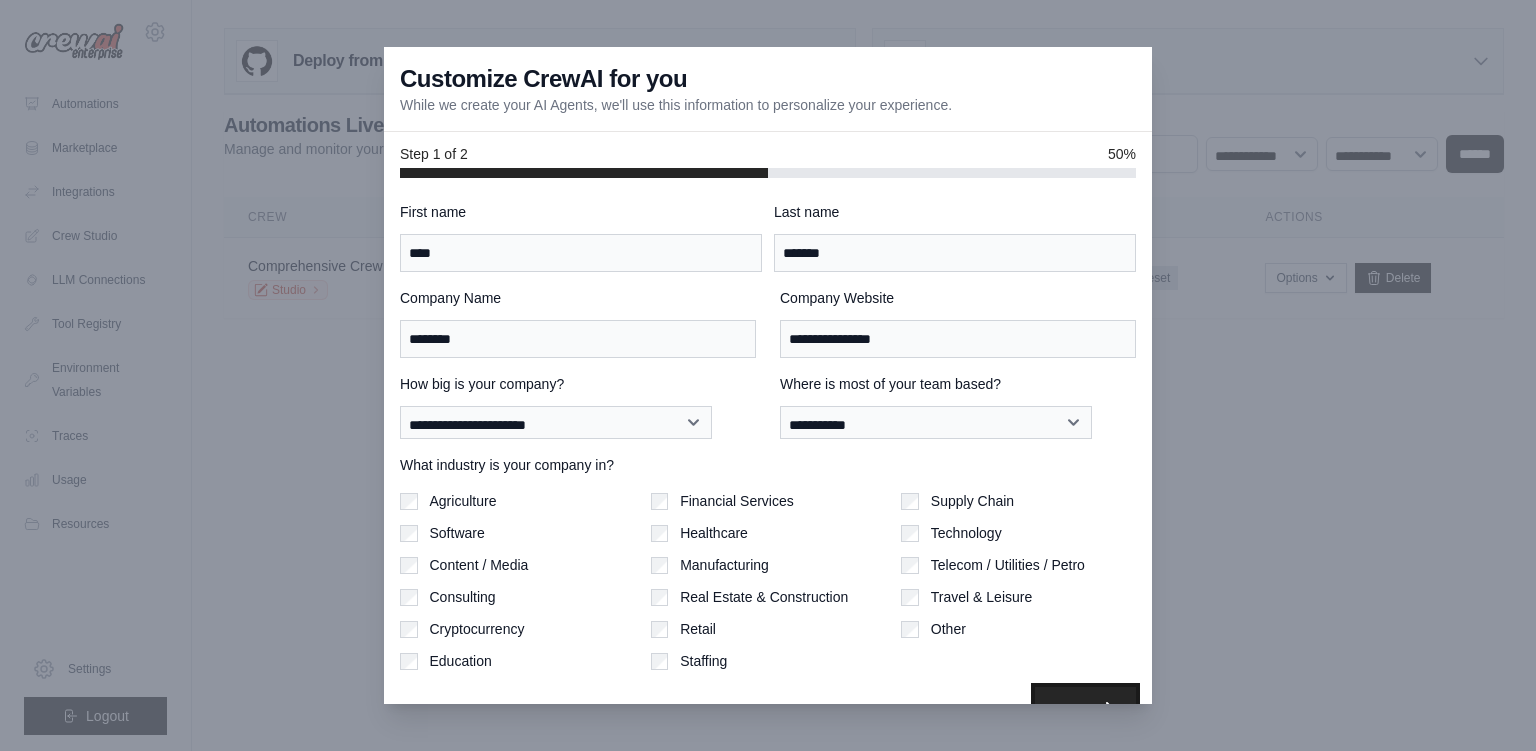 click 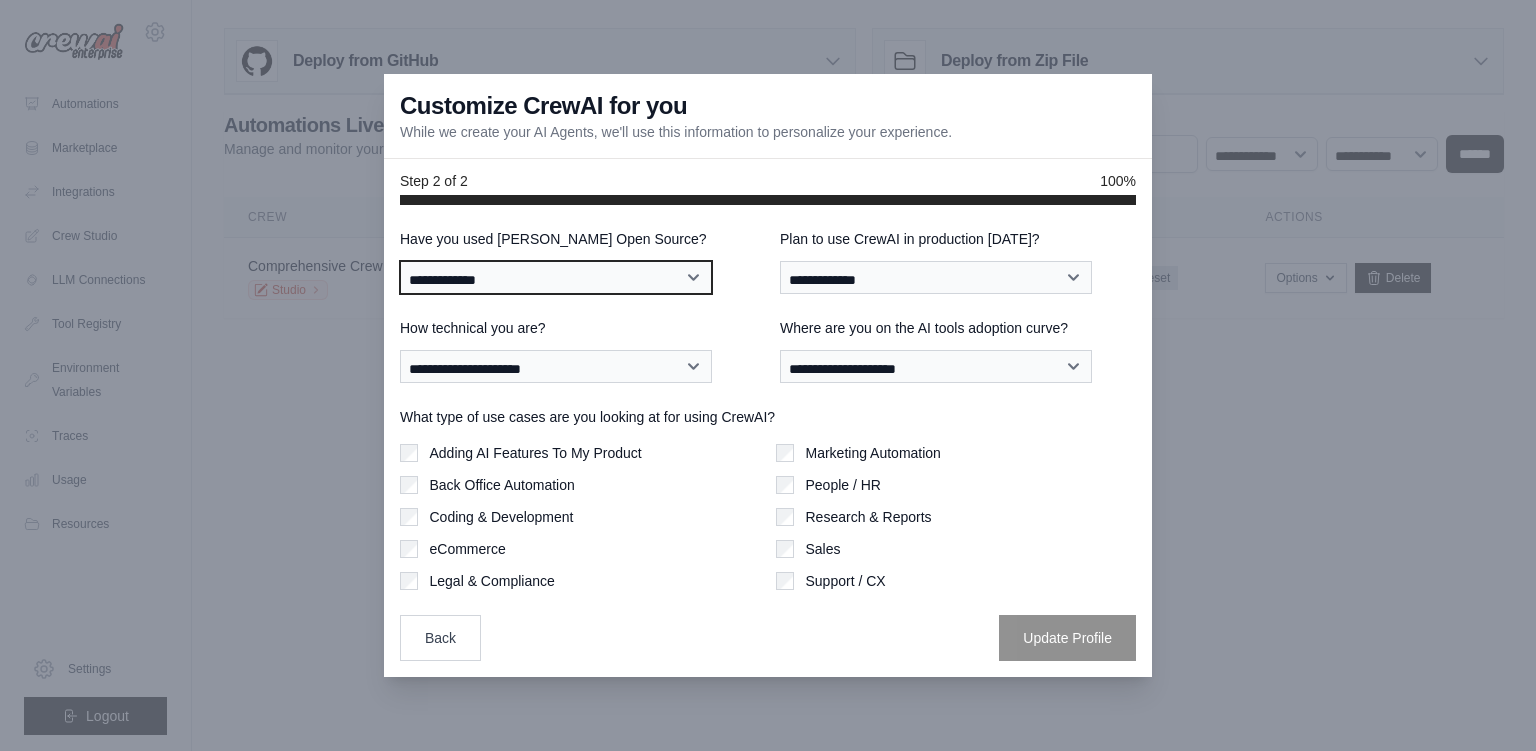 click on "**********" at bounding box center [556, 277] 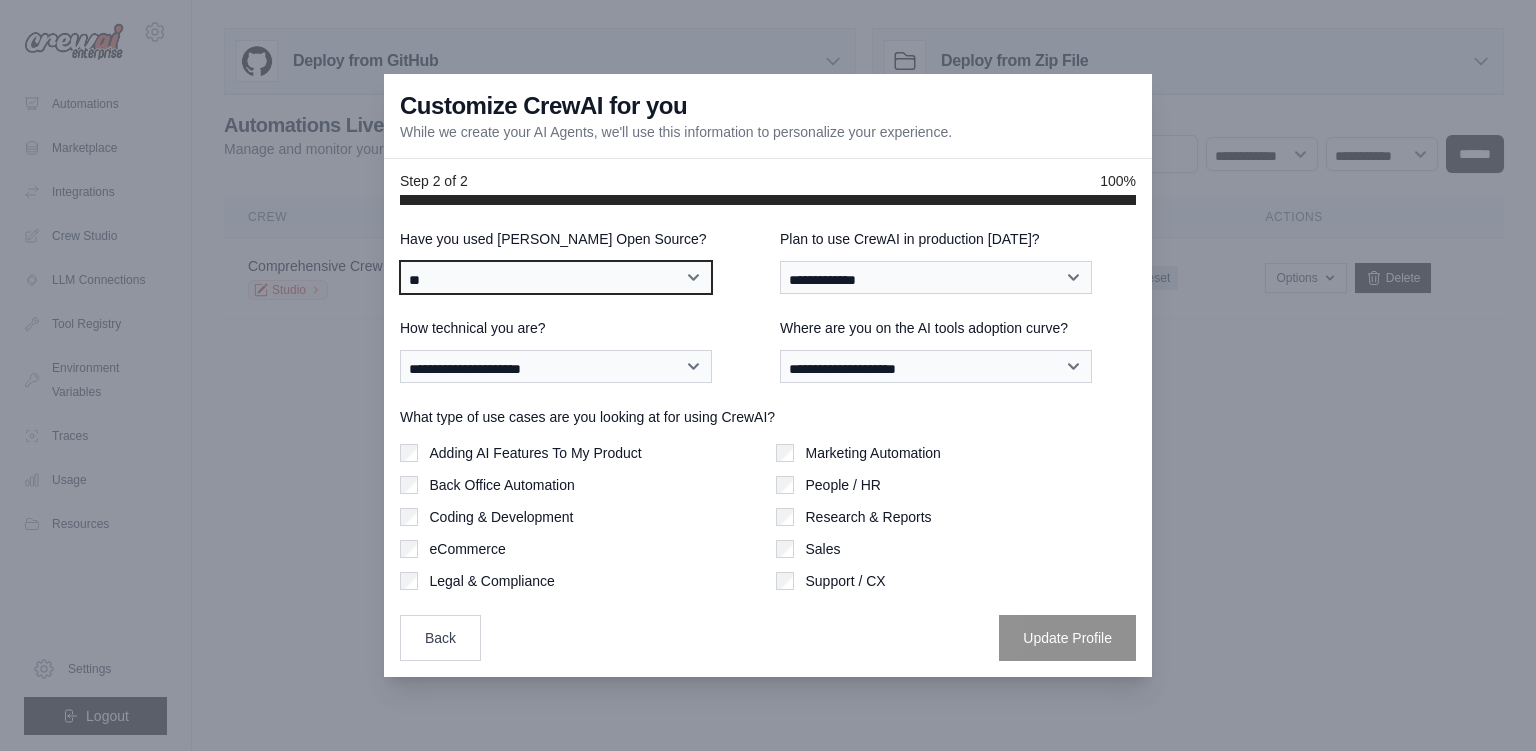 click on "**" at bounding box center (0, 0) 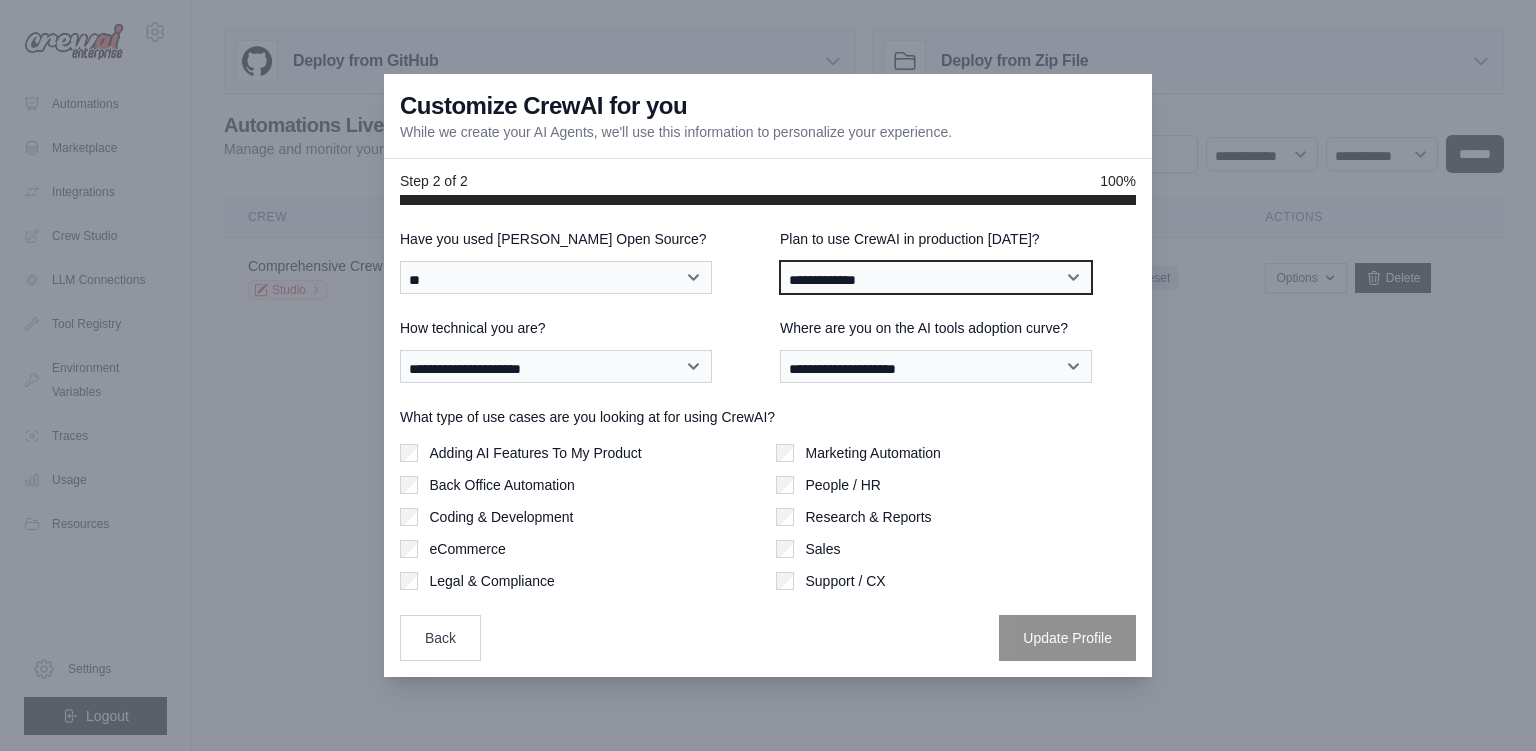 click on "**********" at bounding box center [936, 277] 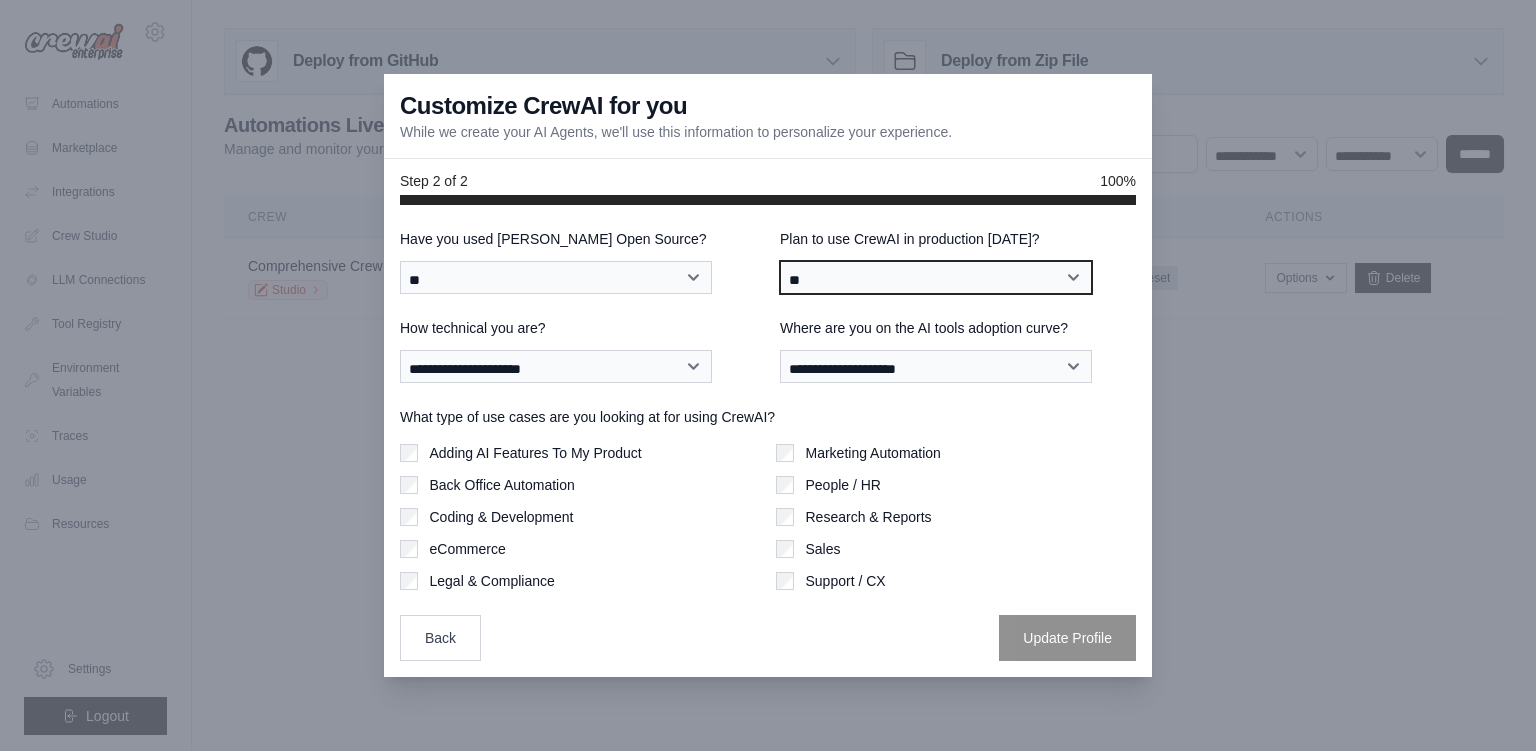 click on "**" at bounding box center (0, 0) 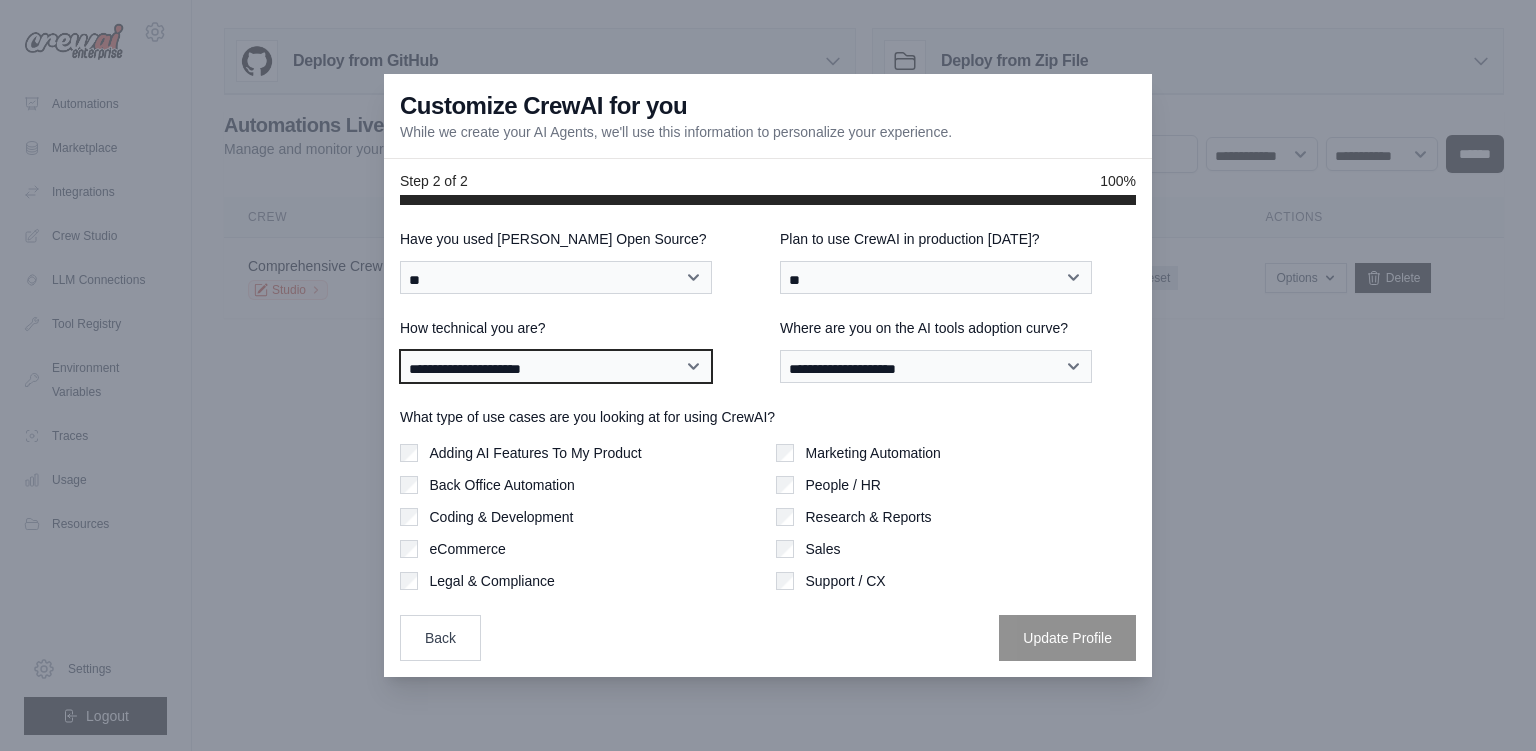 click on "**********" at bounding box center (556, 366) 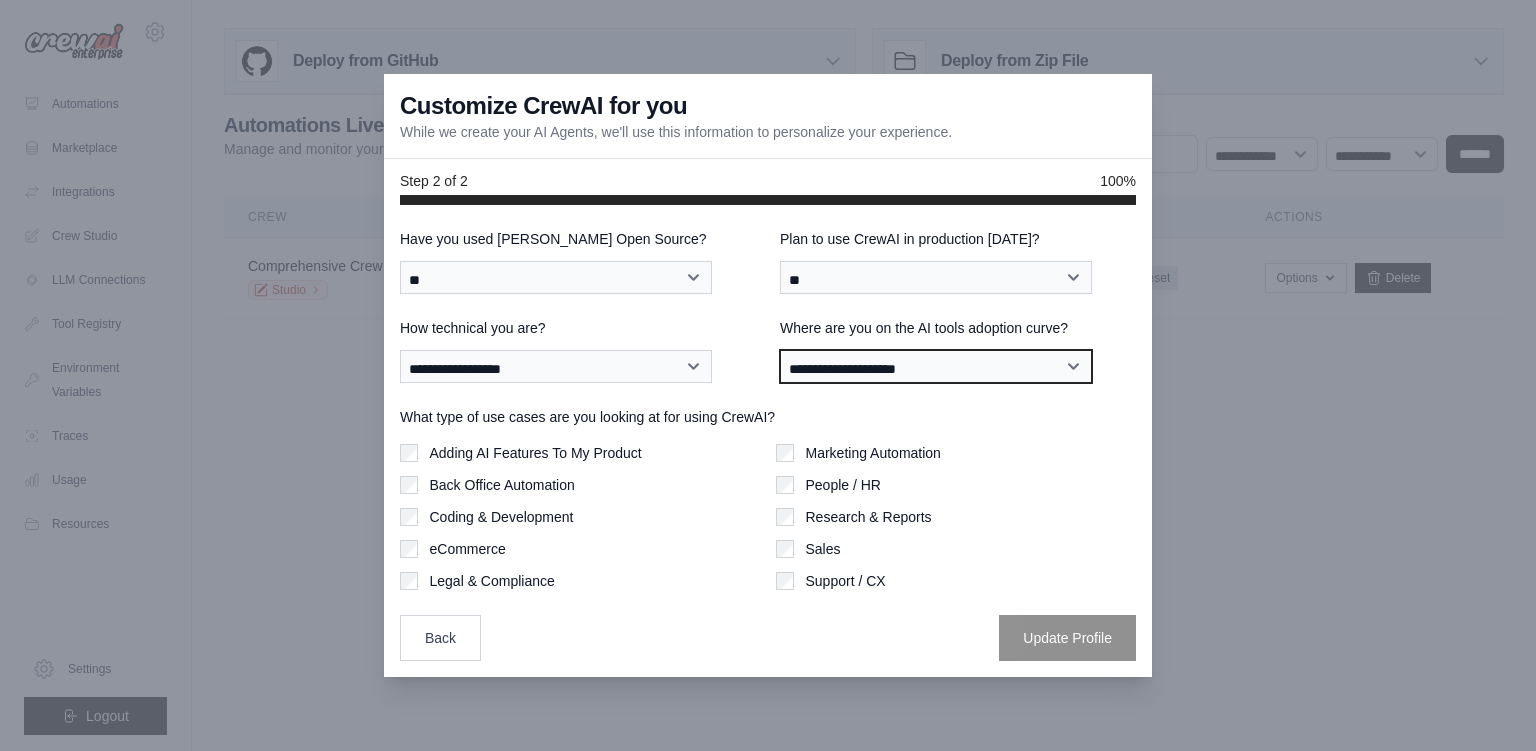 click on "**********" at bounding box center (936, 366) 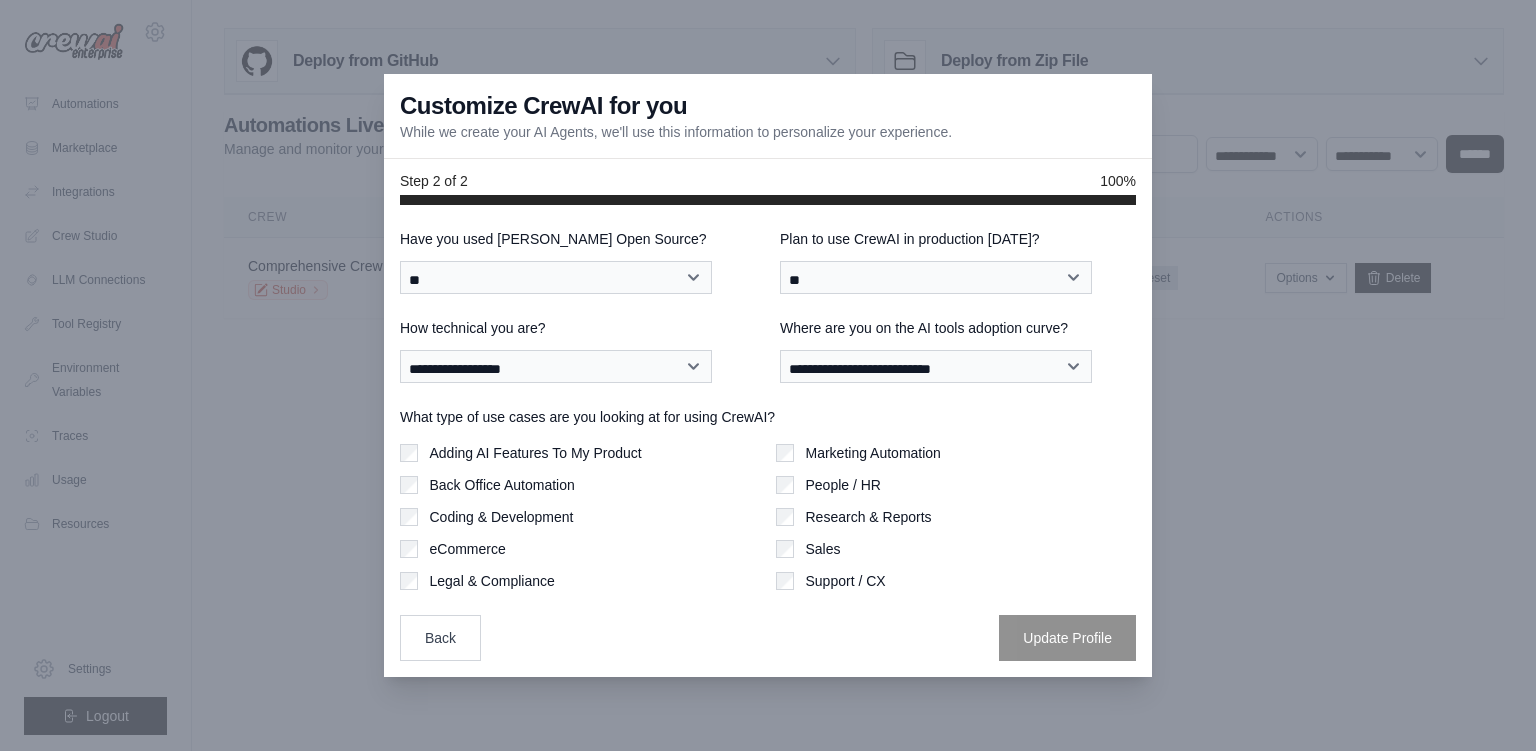 click on "Back Office Automation" at bounding box center (580, 485) 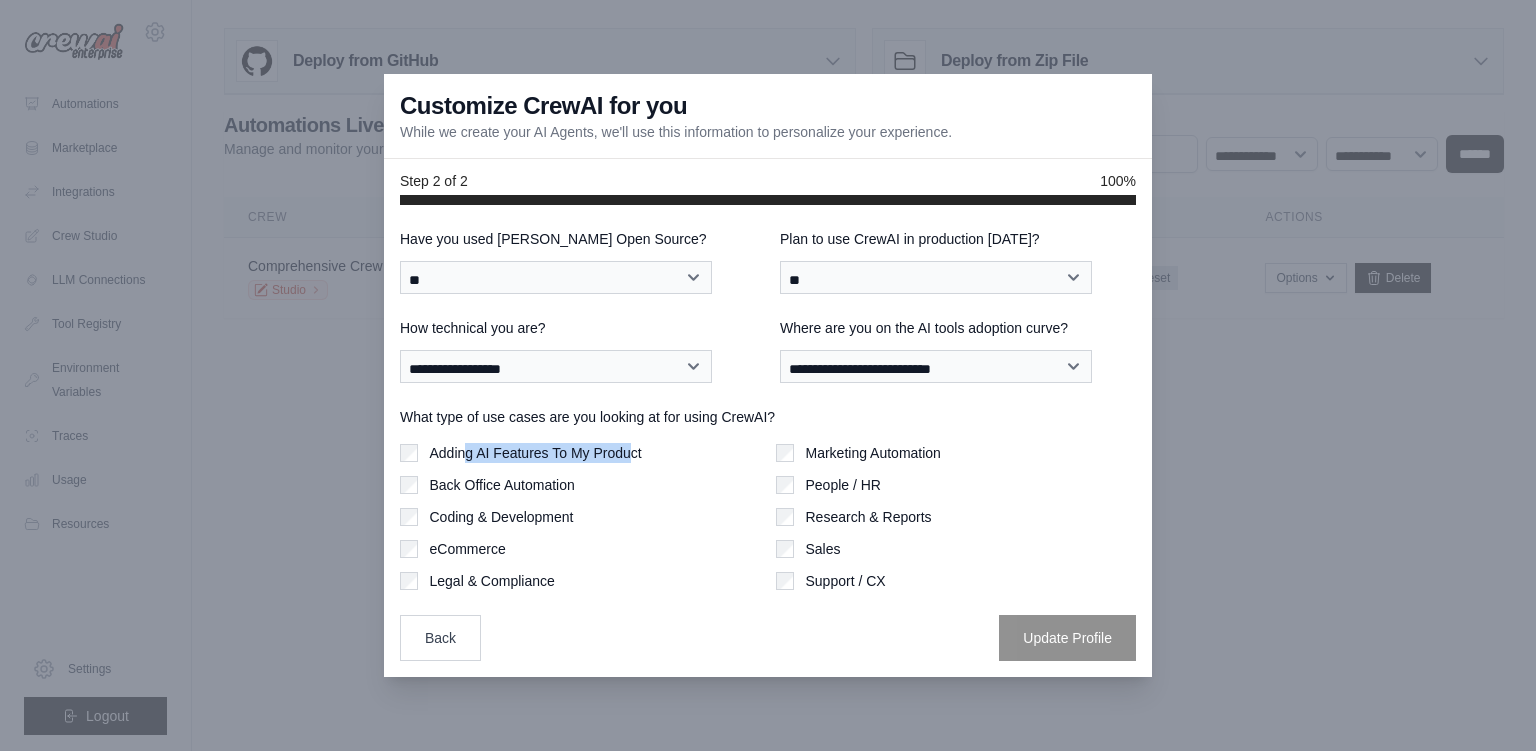 drag, startPoint x: 502, startPoint y: 432, endPoint x: 649, endPoint y: 432, distance: 147 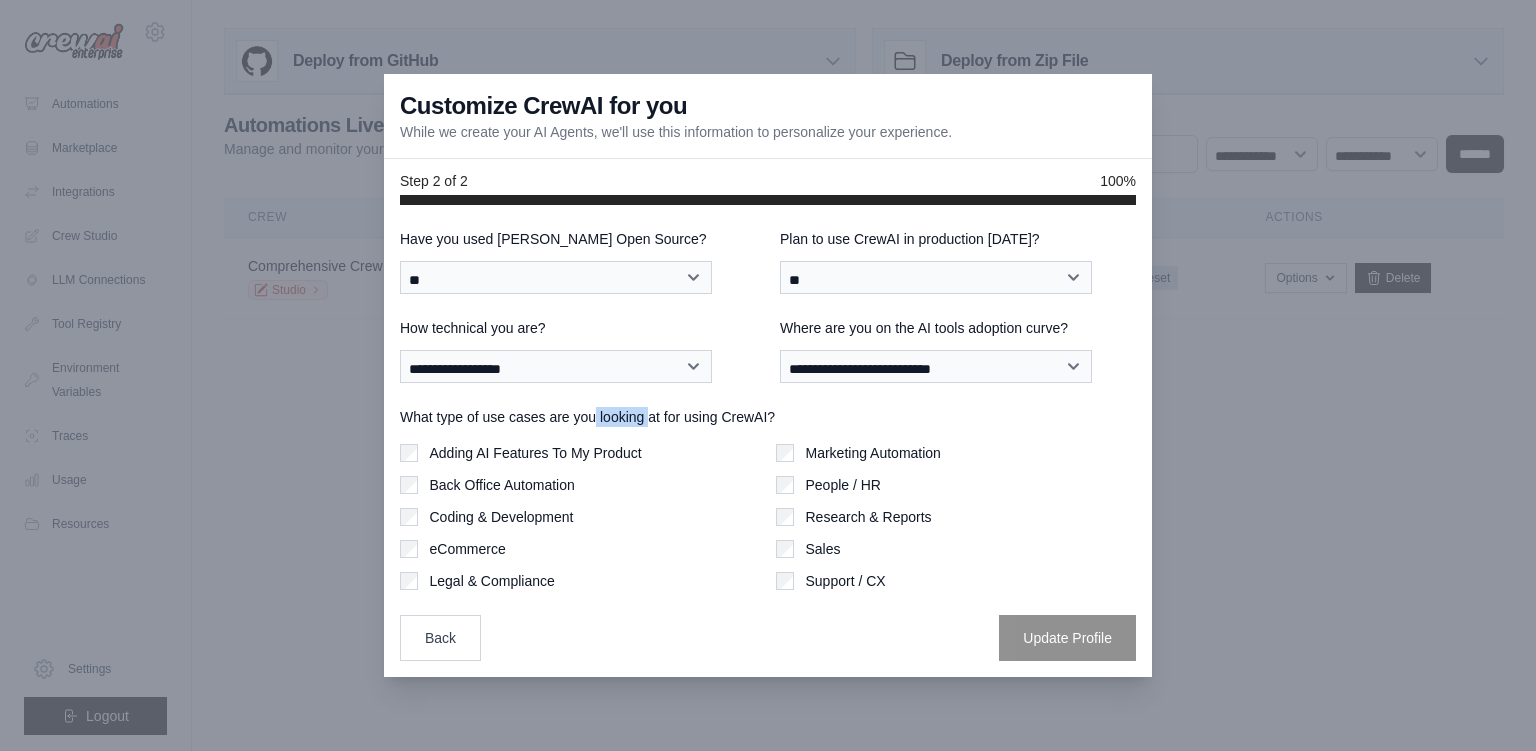 drag, startPoint x: 614, startPoint y: 414, endPoint x: 664, endPoint y: 414, distance: 50 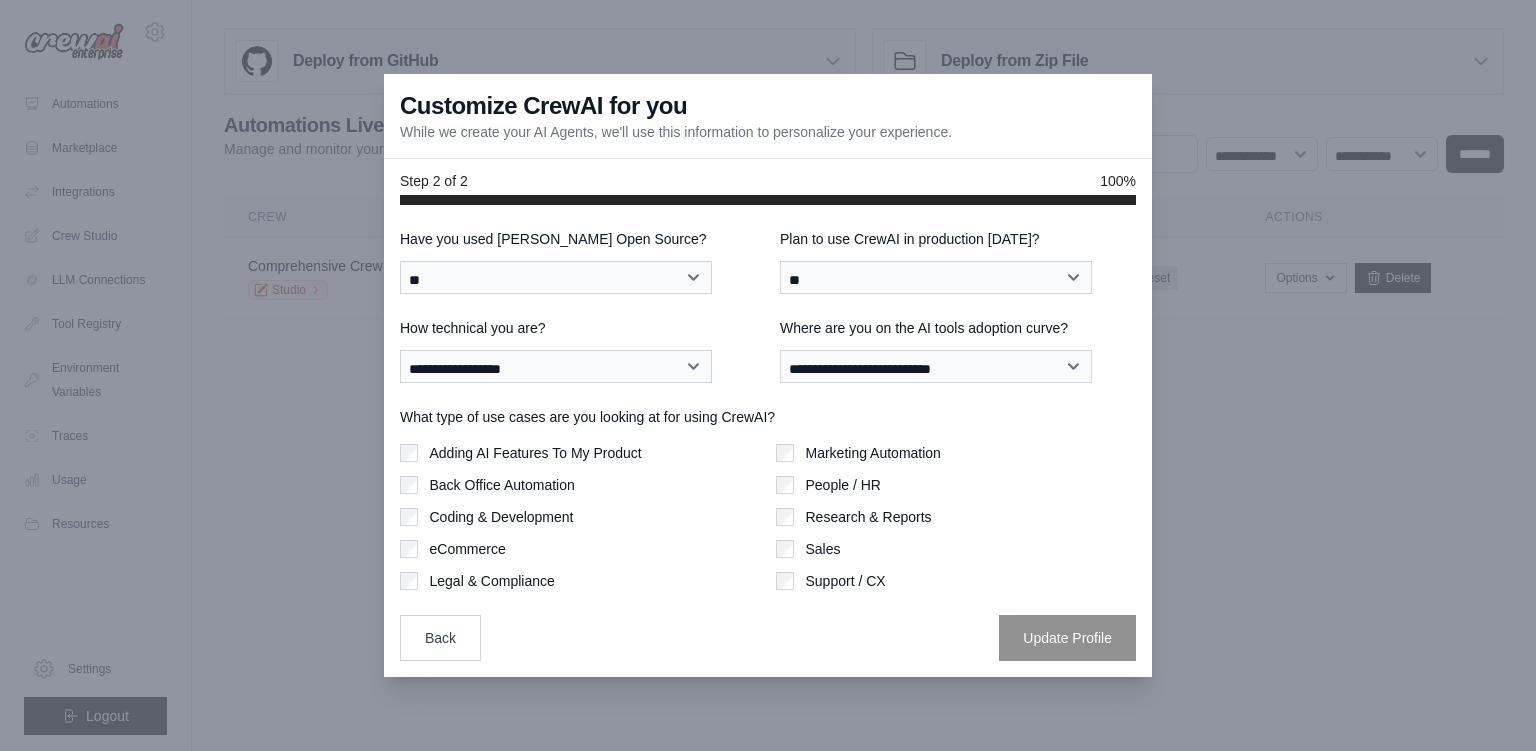 click on "What type of use cases are you looking at for using CrewAI?" at bounding box center (768, 417) 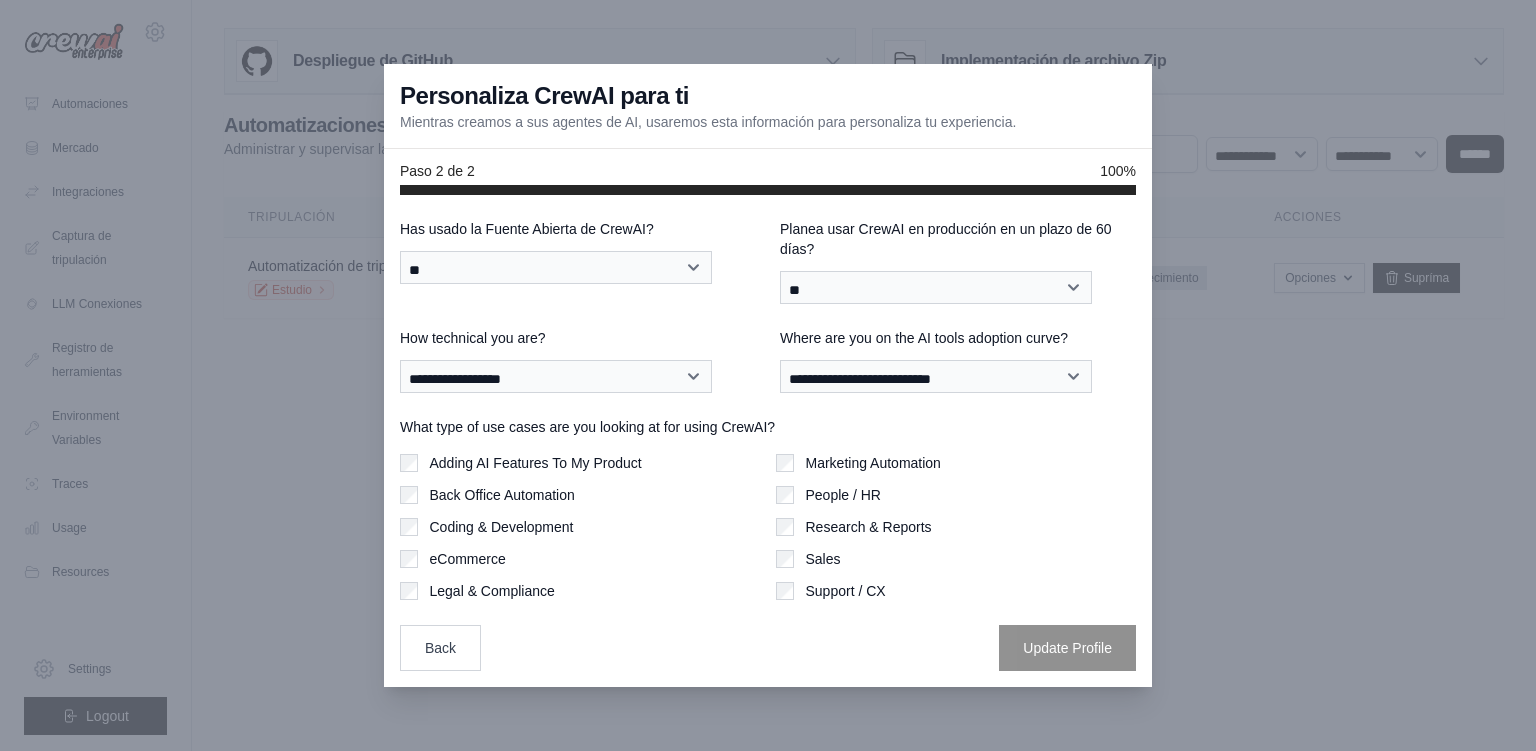 click at bounding box center (768, 375) 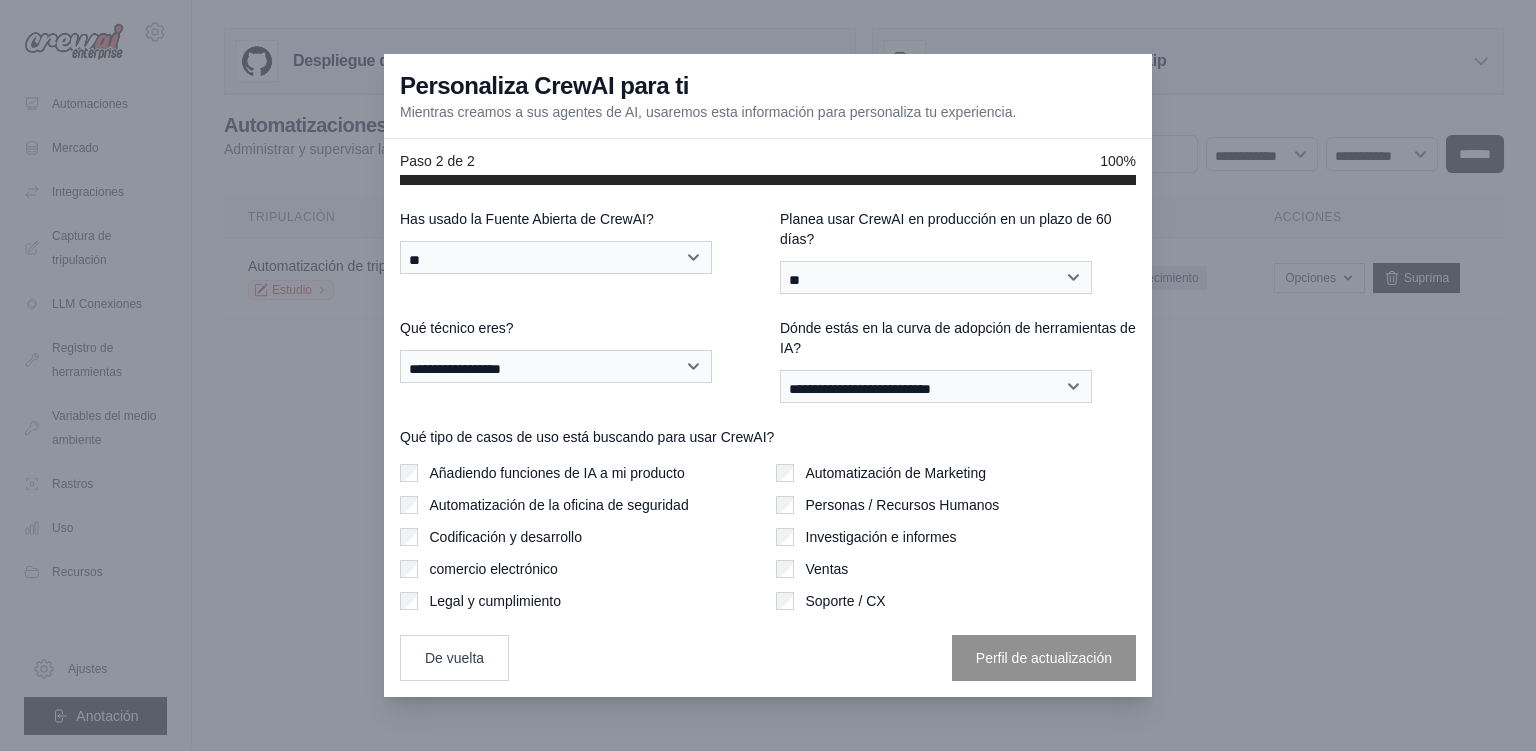 click on "Automatización de Marketing
Personas / Recursos Humanos
Investigación e informes
Ventas
Soporte / CX" at bounding box center (956, 537) 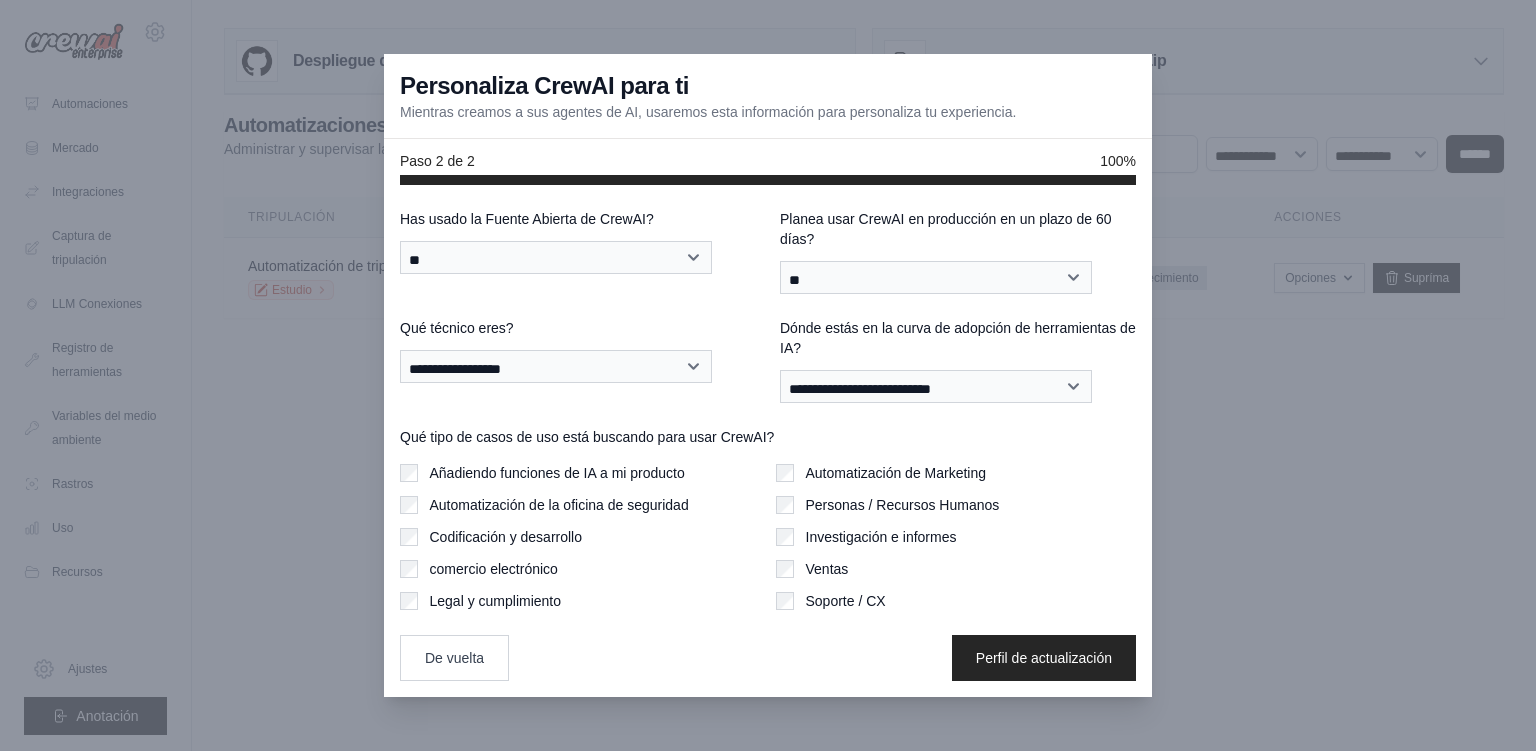 click on "Investigación e informes" at bounding box center [881, 537] 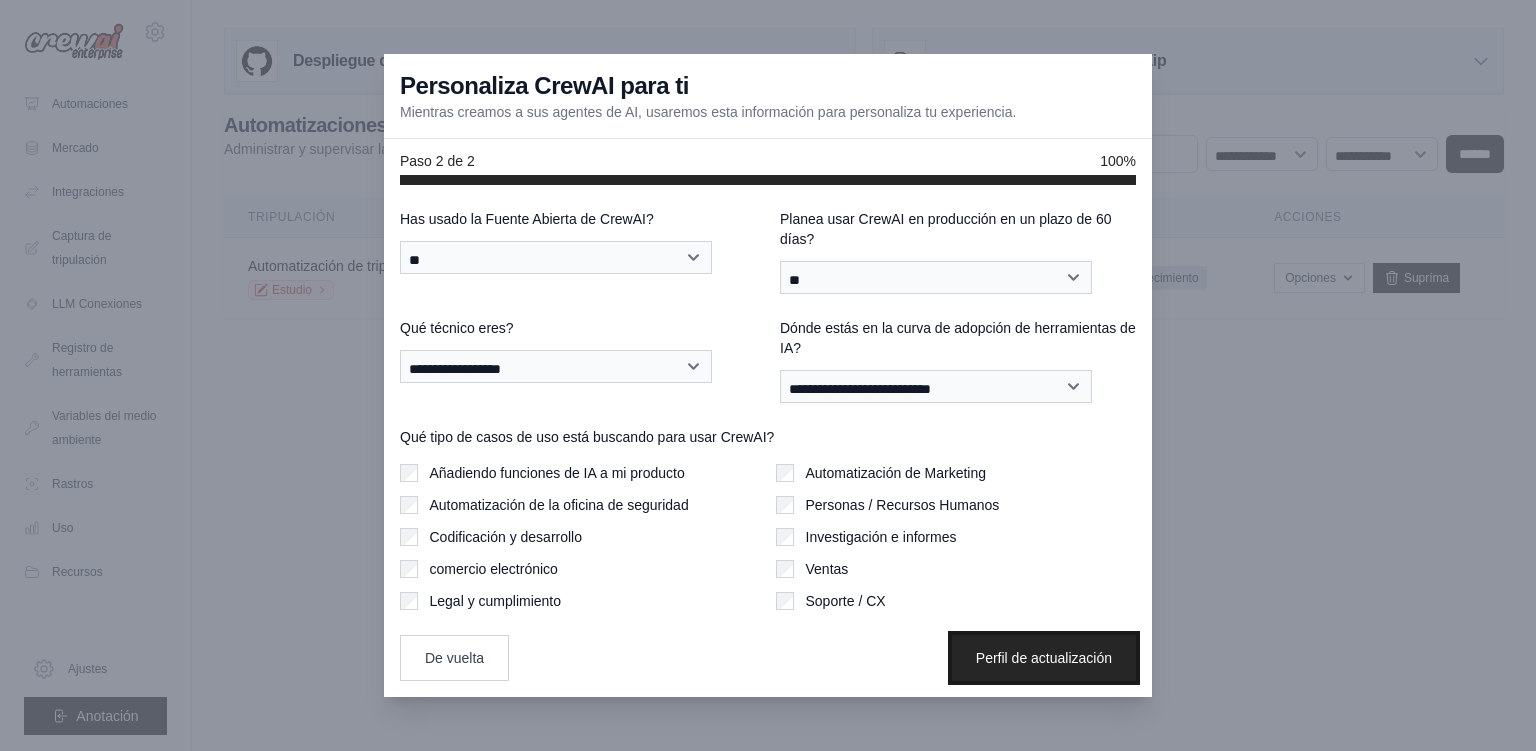 click on "Perfil de actualización" at bounding box center (1044, 658) 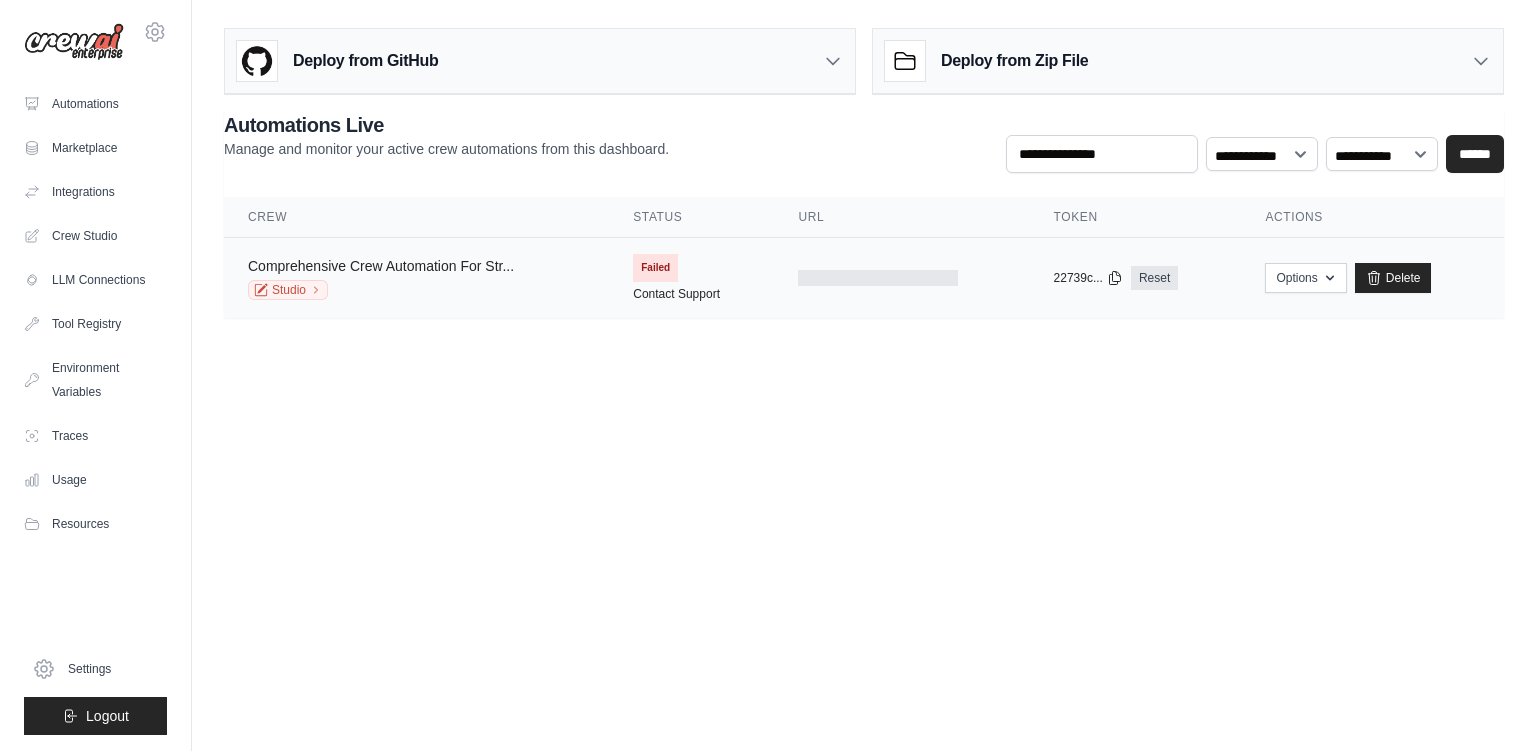 scroll, scrollTop: 0, scrollLeft: 0, axis: both 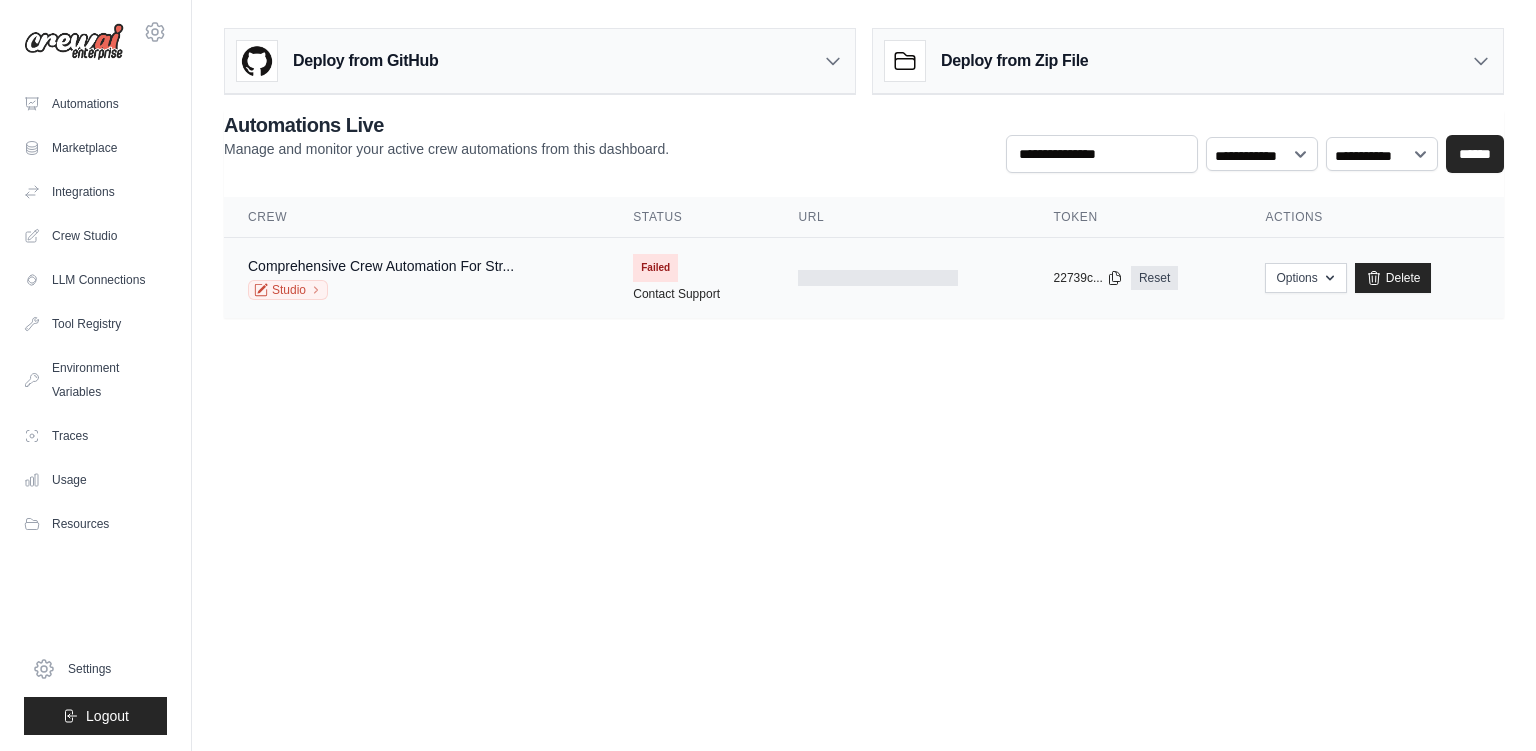 click on "Comprehensive Crew Automation For Str...
Studio" at bounding box center (381, 278) 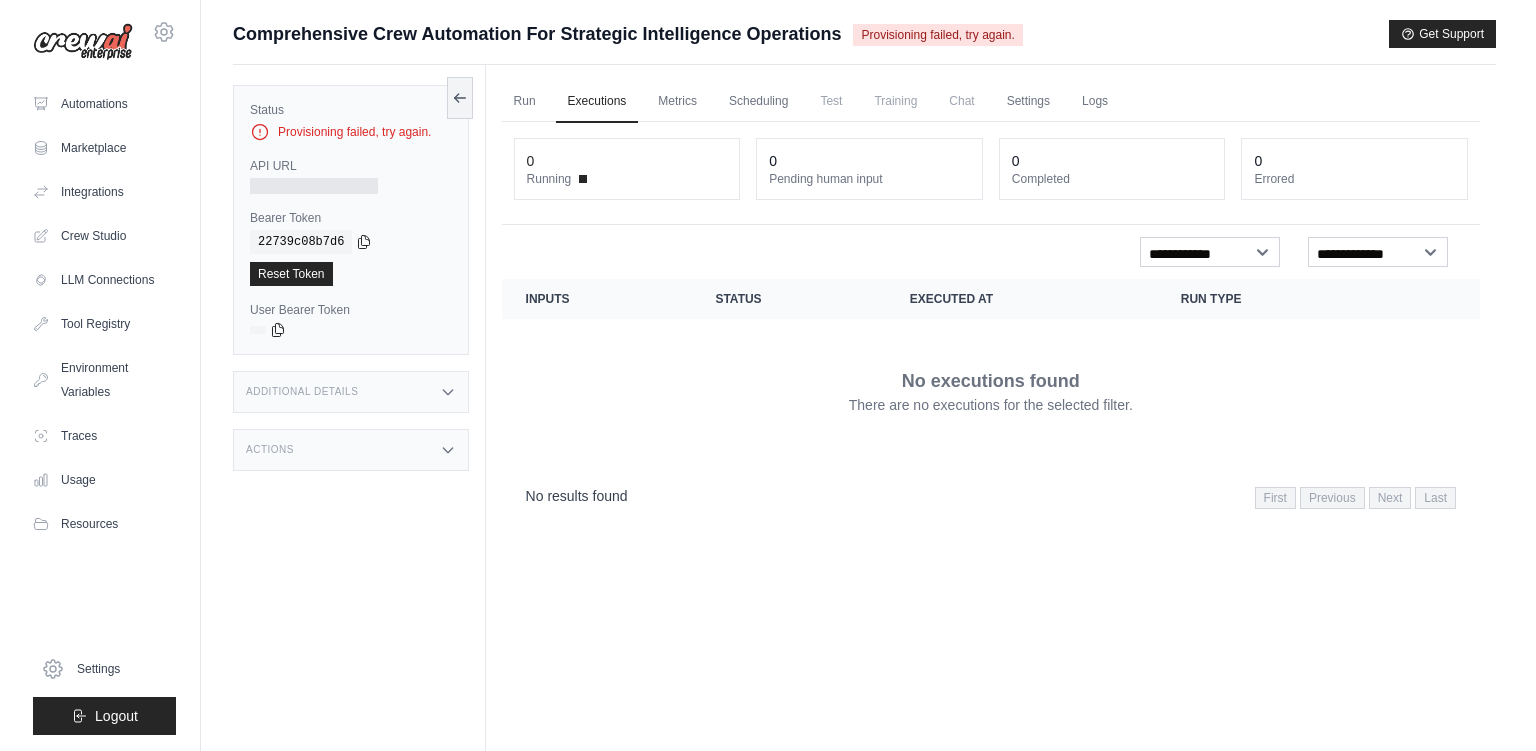 scroll, scrollTop: 0, scrollLeft: 0, axis: both 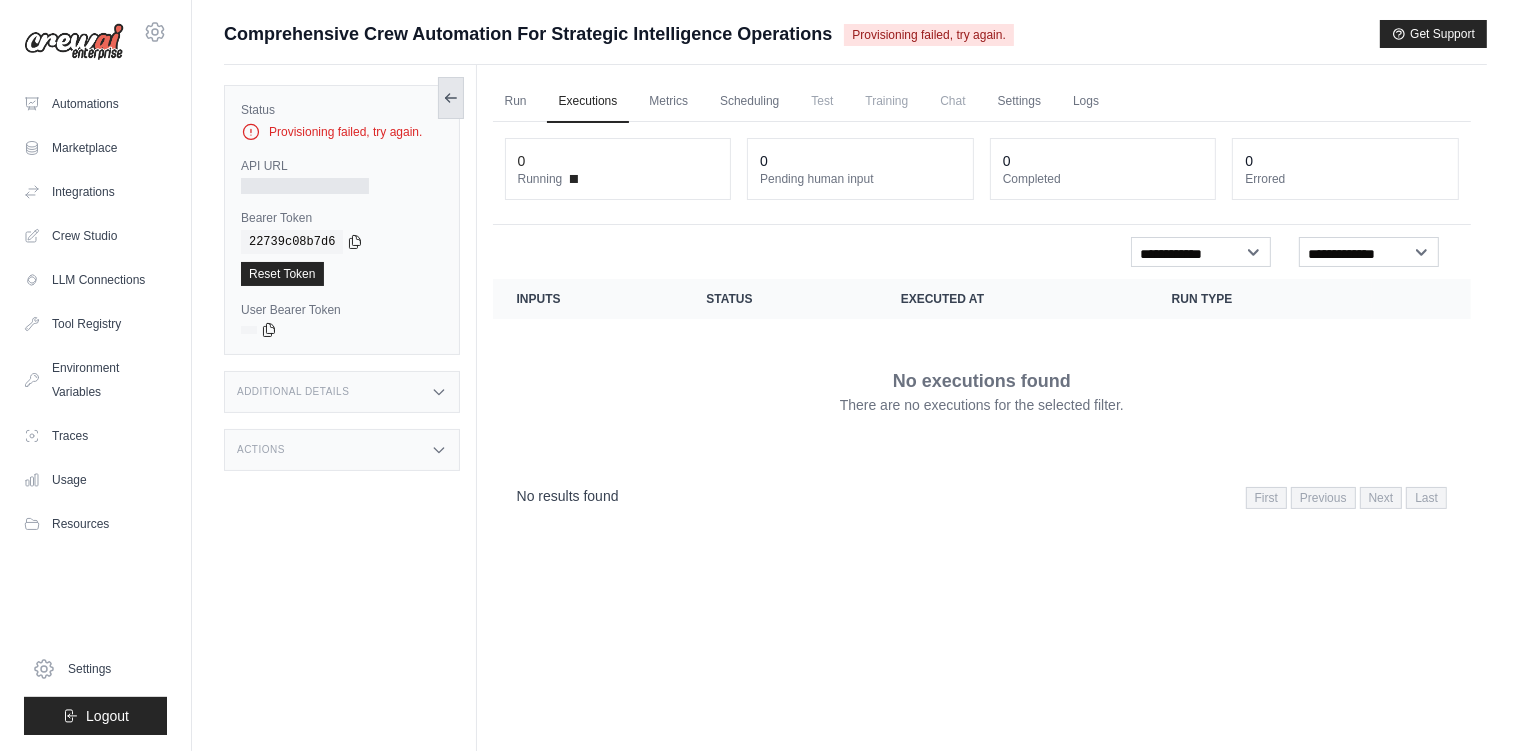 click 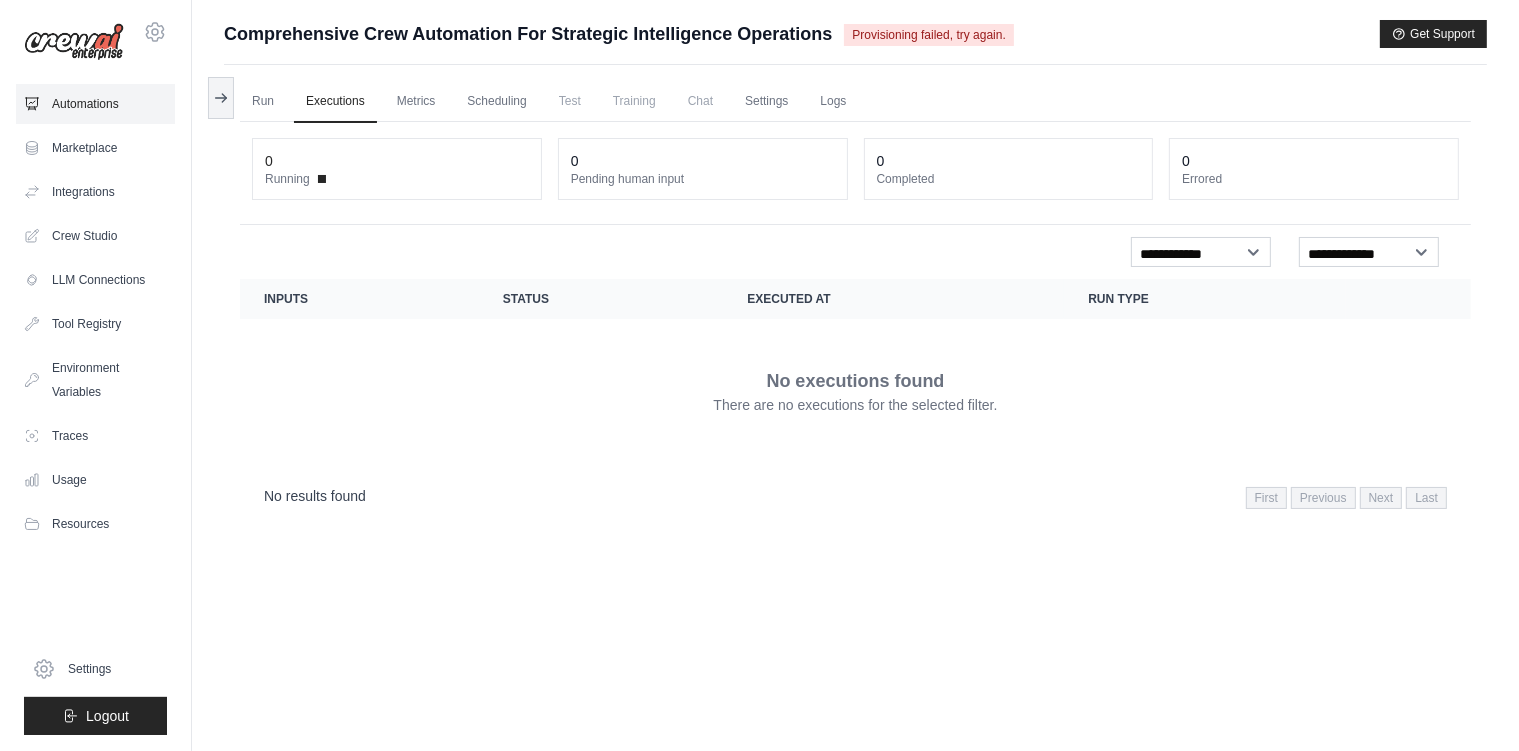 click on "Automations" at bounding box center (95, 104) 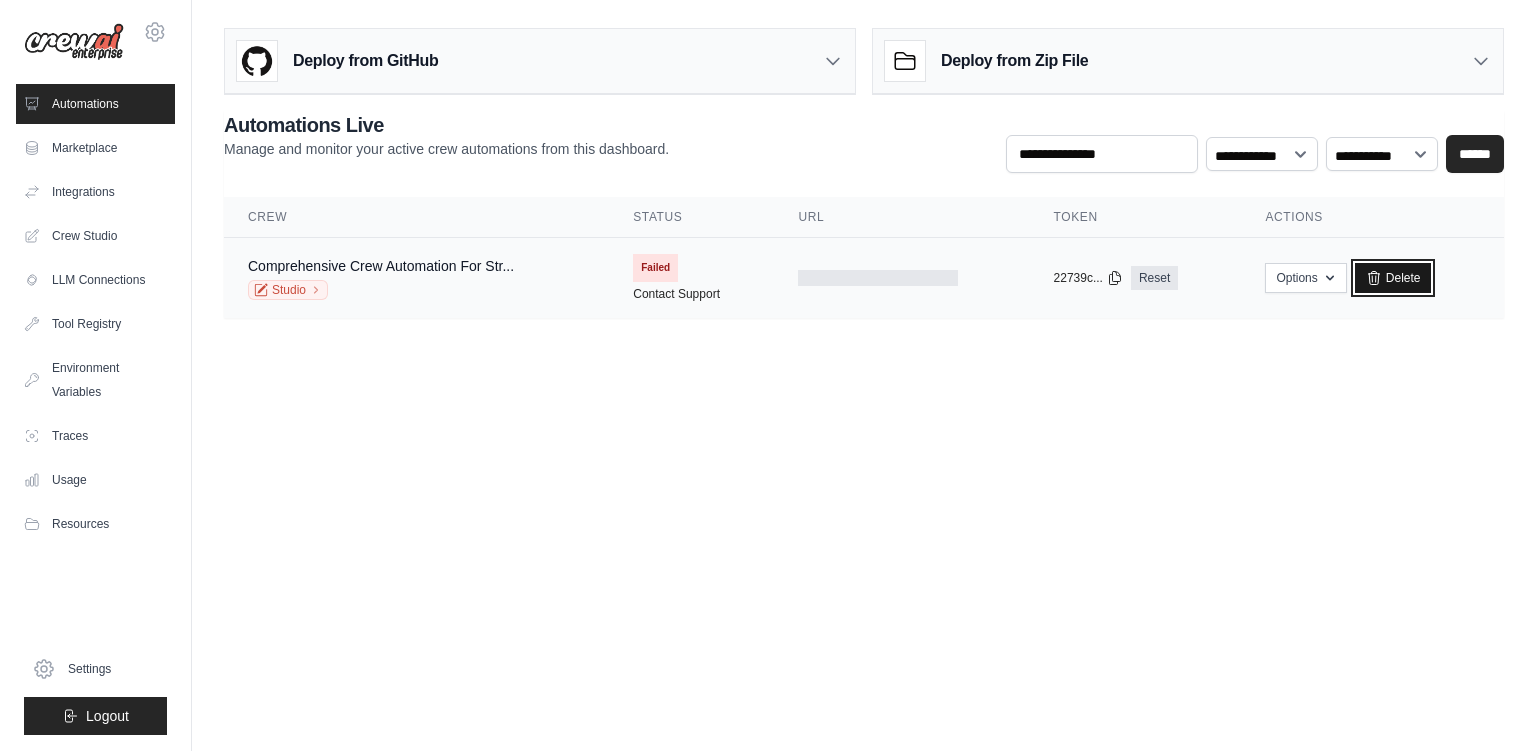 click on "Delete" at bounding box center [1393, 278] 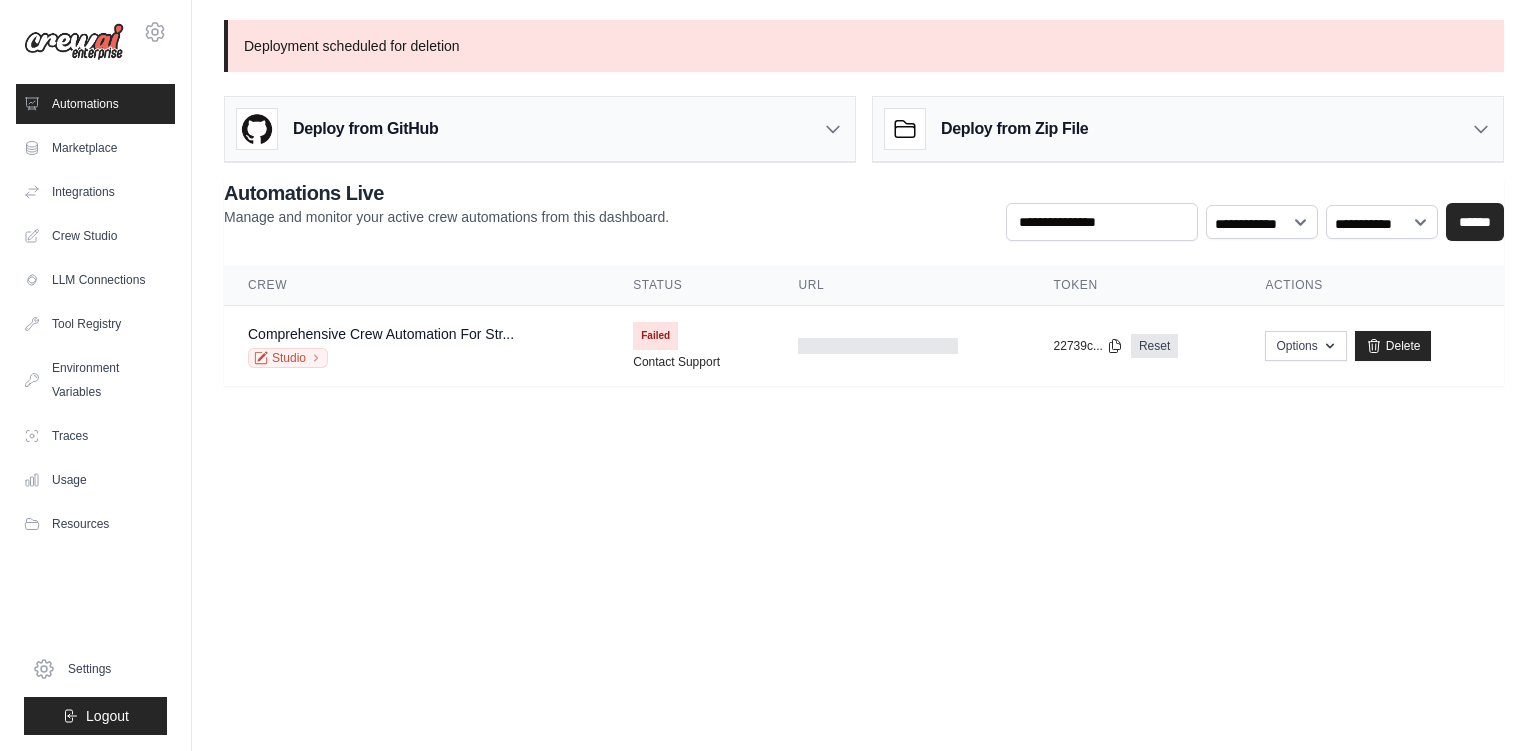 scroll, scrollTop: 0, scrollLeft: 0, axis: both 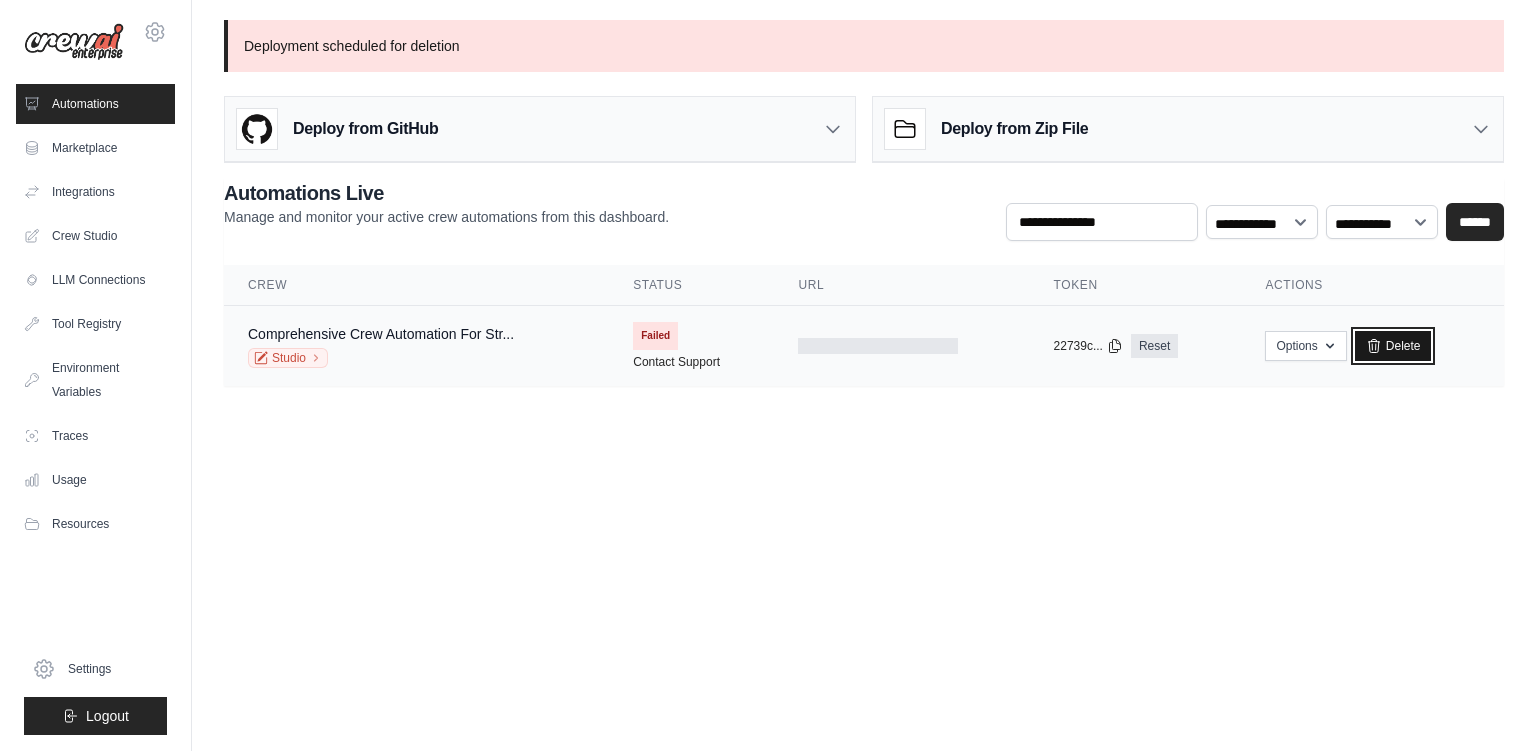click on "Delete" at bounding box center [1393, 346] 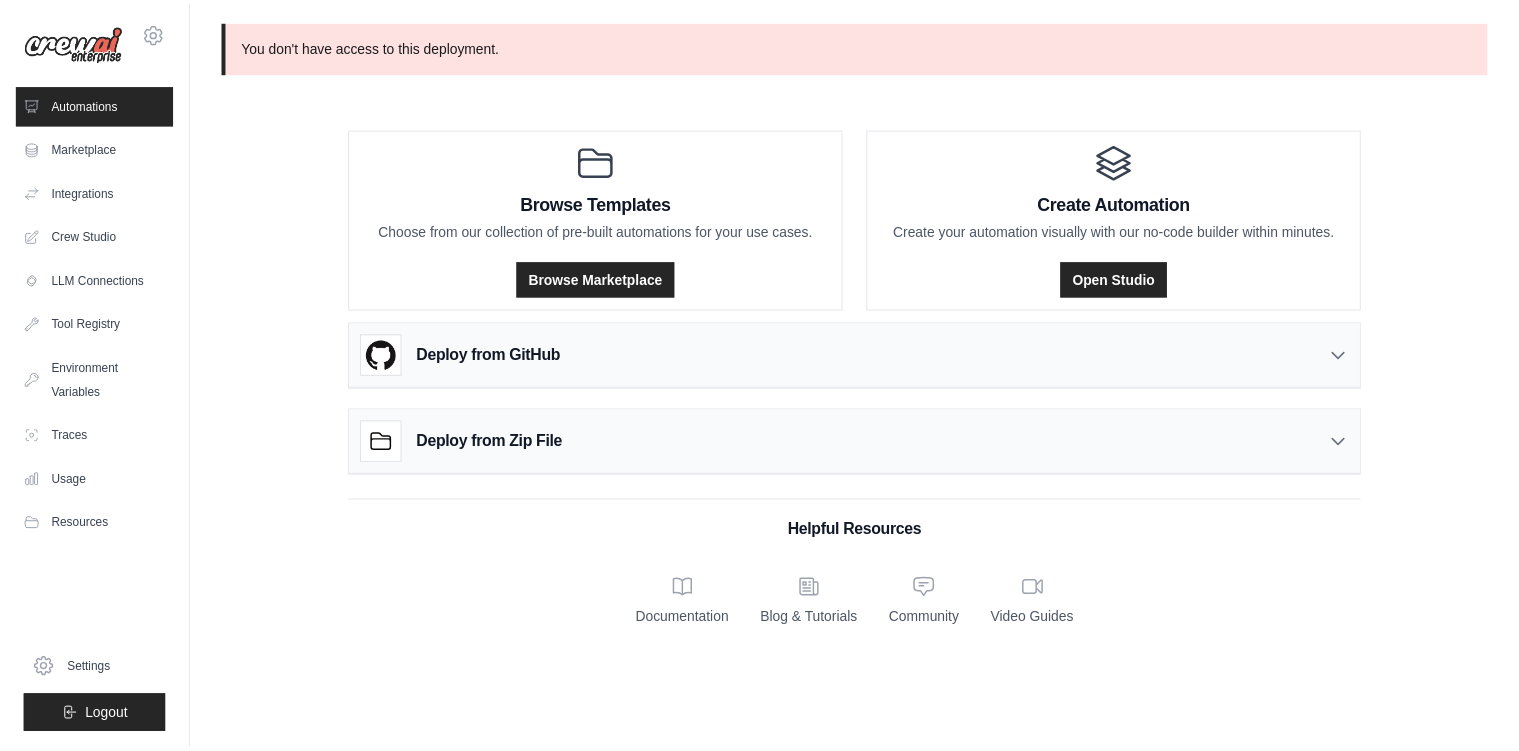 scroll, scrollTop: 0, scrollLeft: 0, axis: both 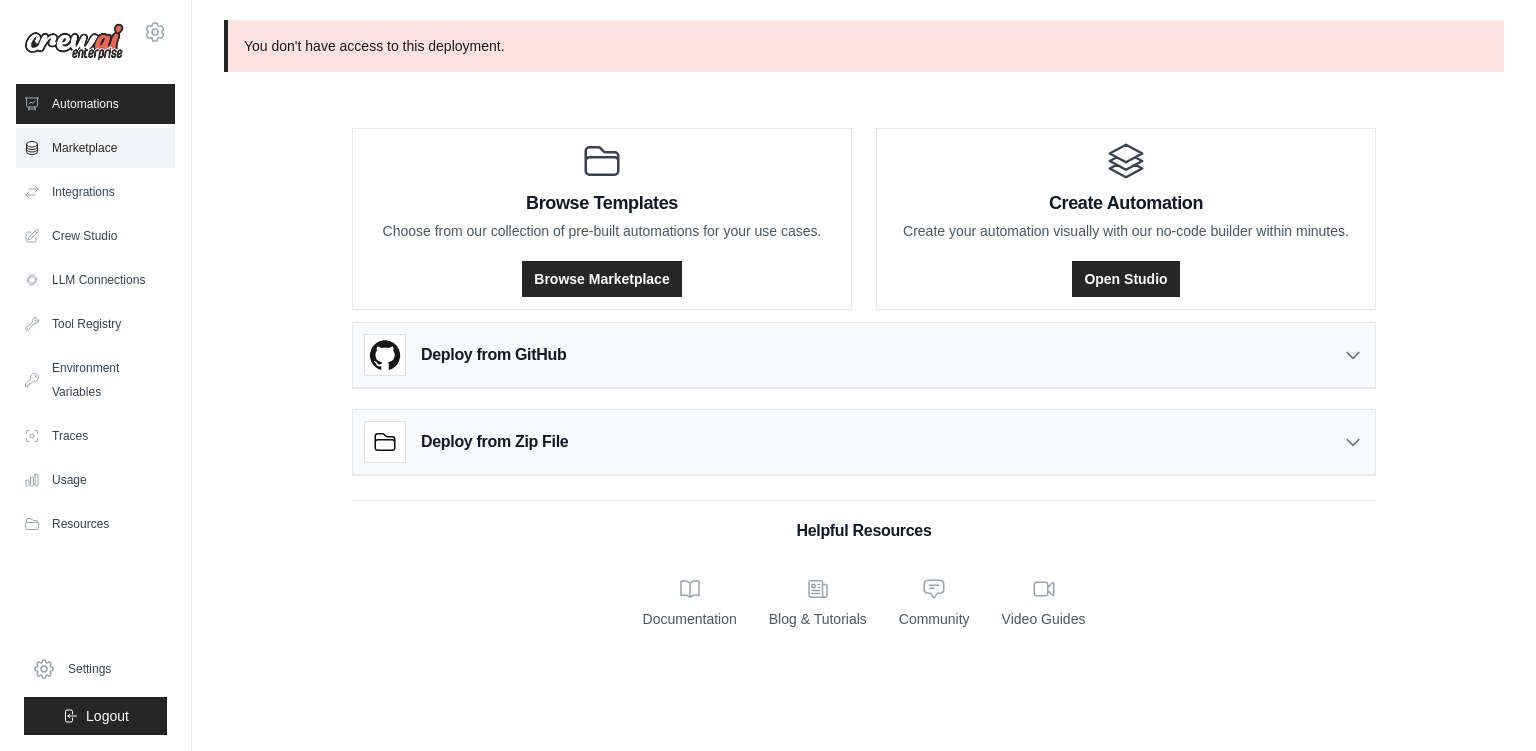 click on "Marketplace" at bounding box center [95, 148] 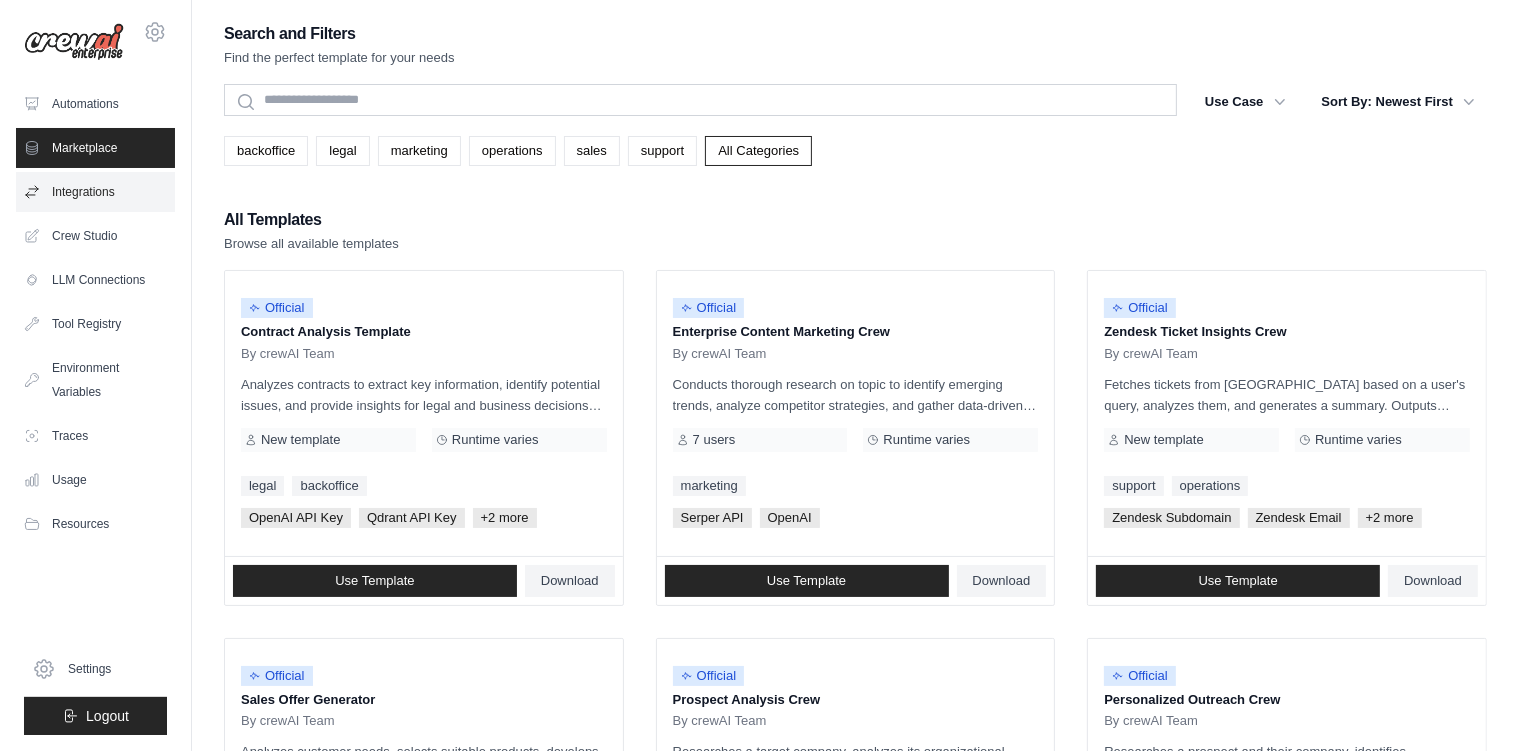 click on "Integrations" at bounding box center (95, 192) 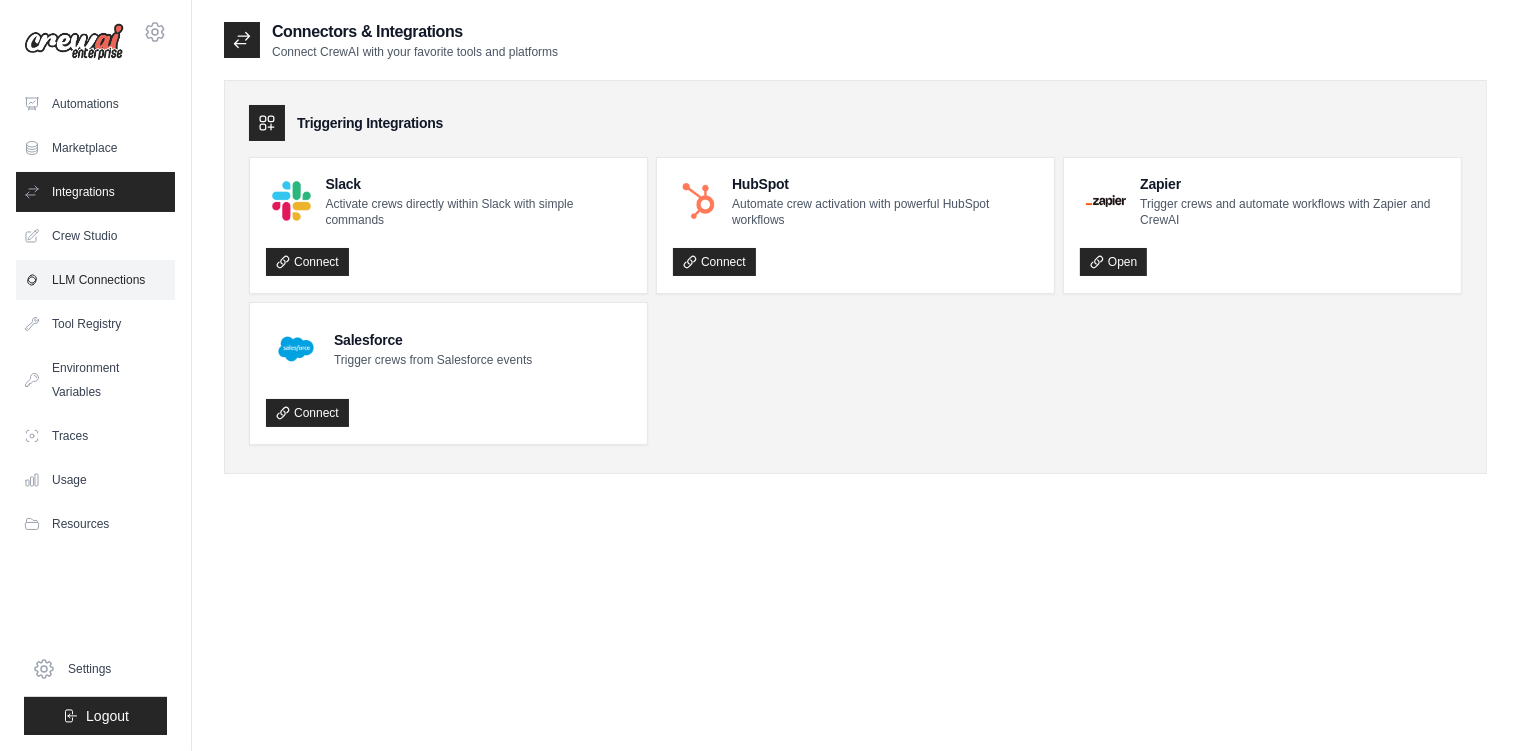 click on "LLM Connections" at bounding box center (95, 280) 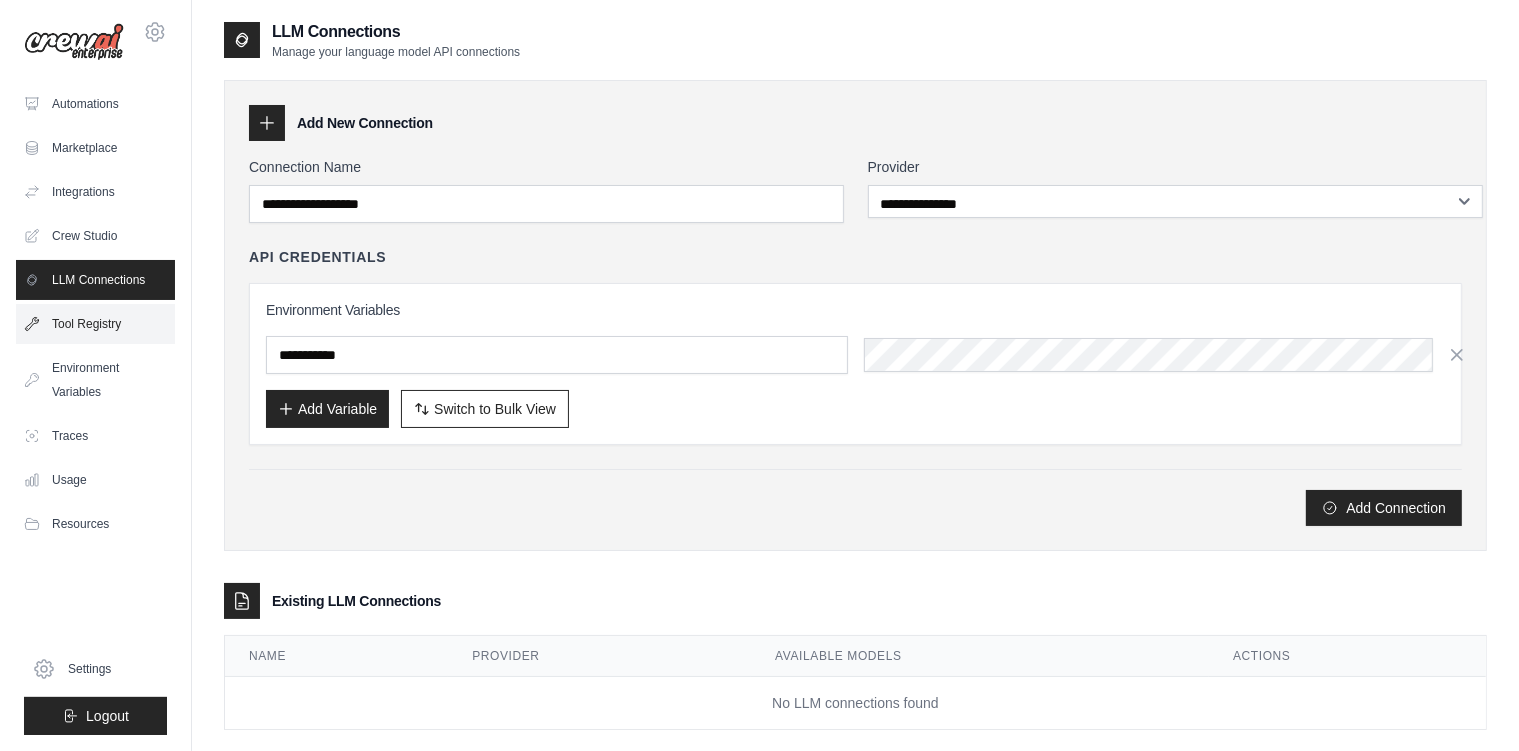 click on "Tool Registry" at bounding box center (95, 324) 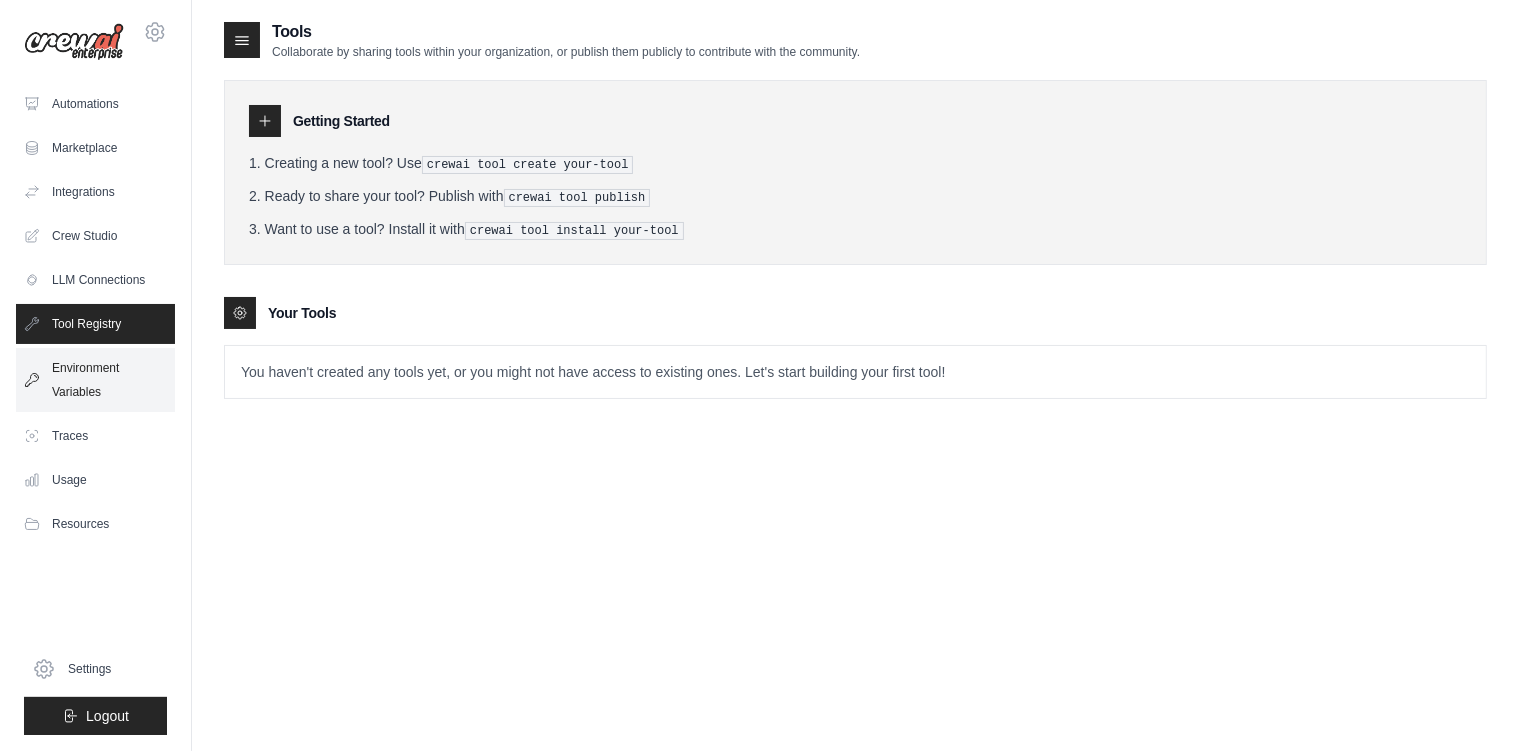 click on "Environment Variables" at bounding box center (95, 380) 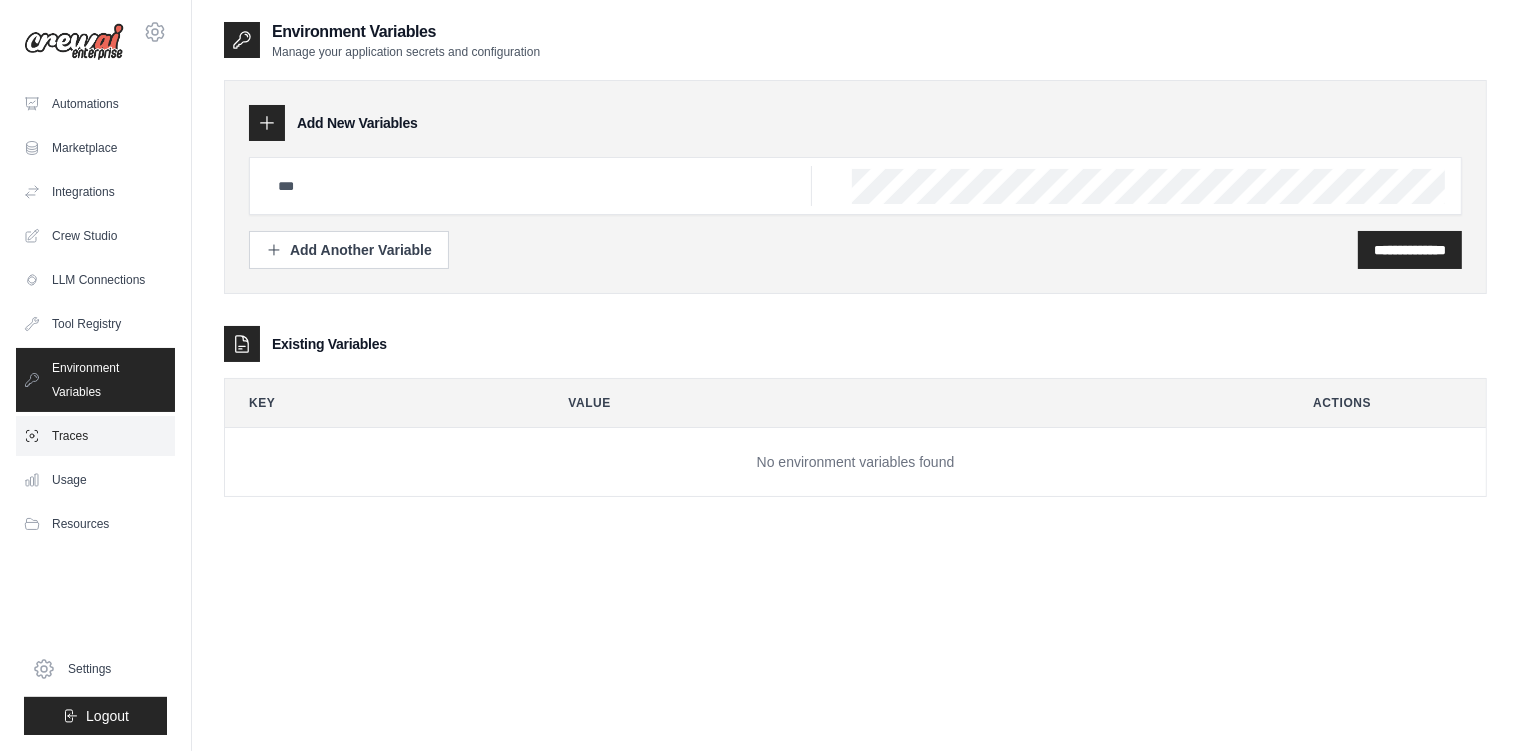 click on "Traces" at bounding box center [95, 436] 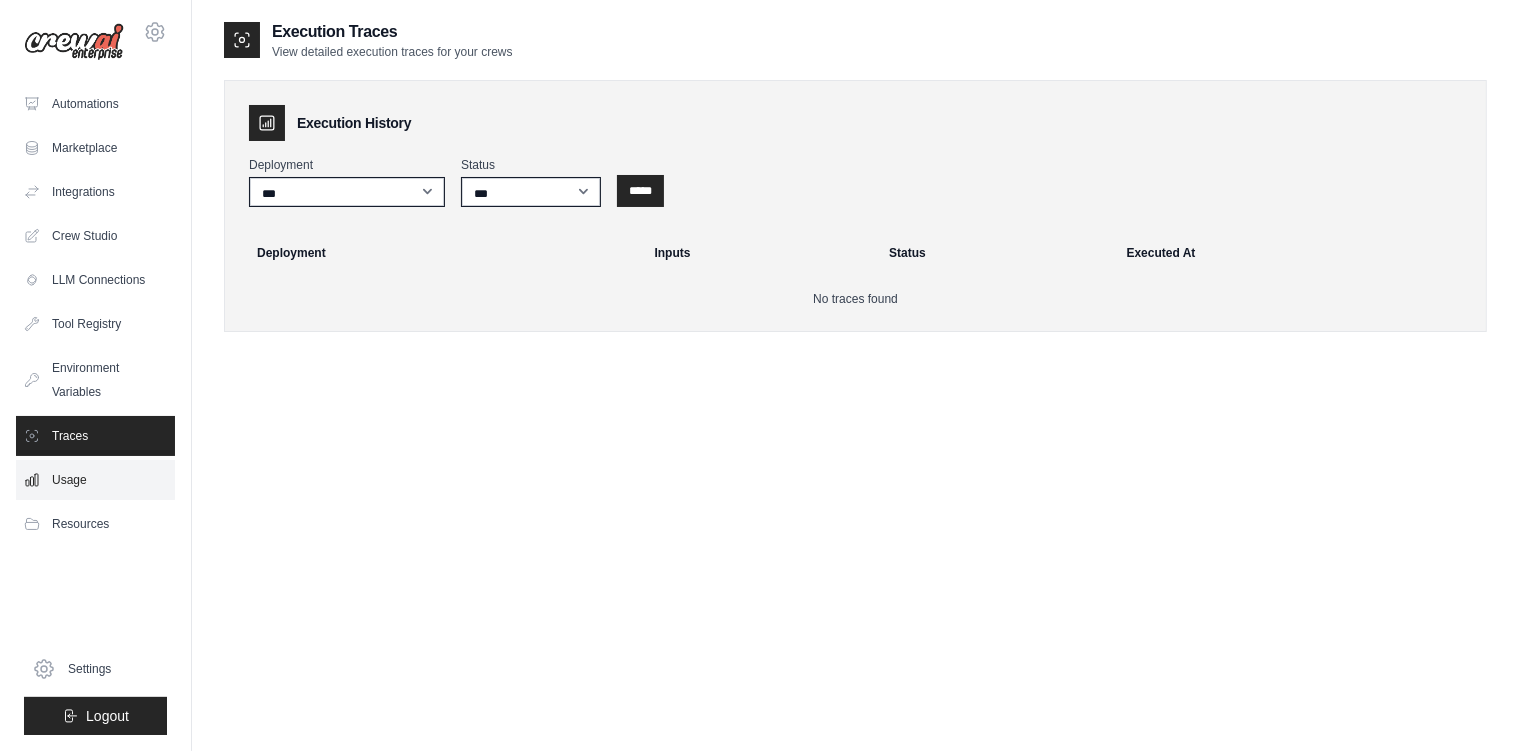 click on "Usage" at bounding box center [95, 480] 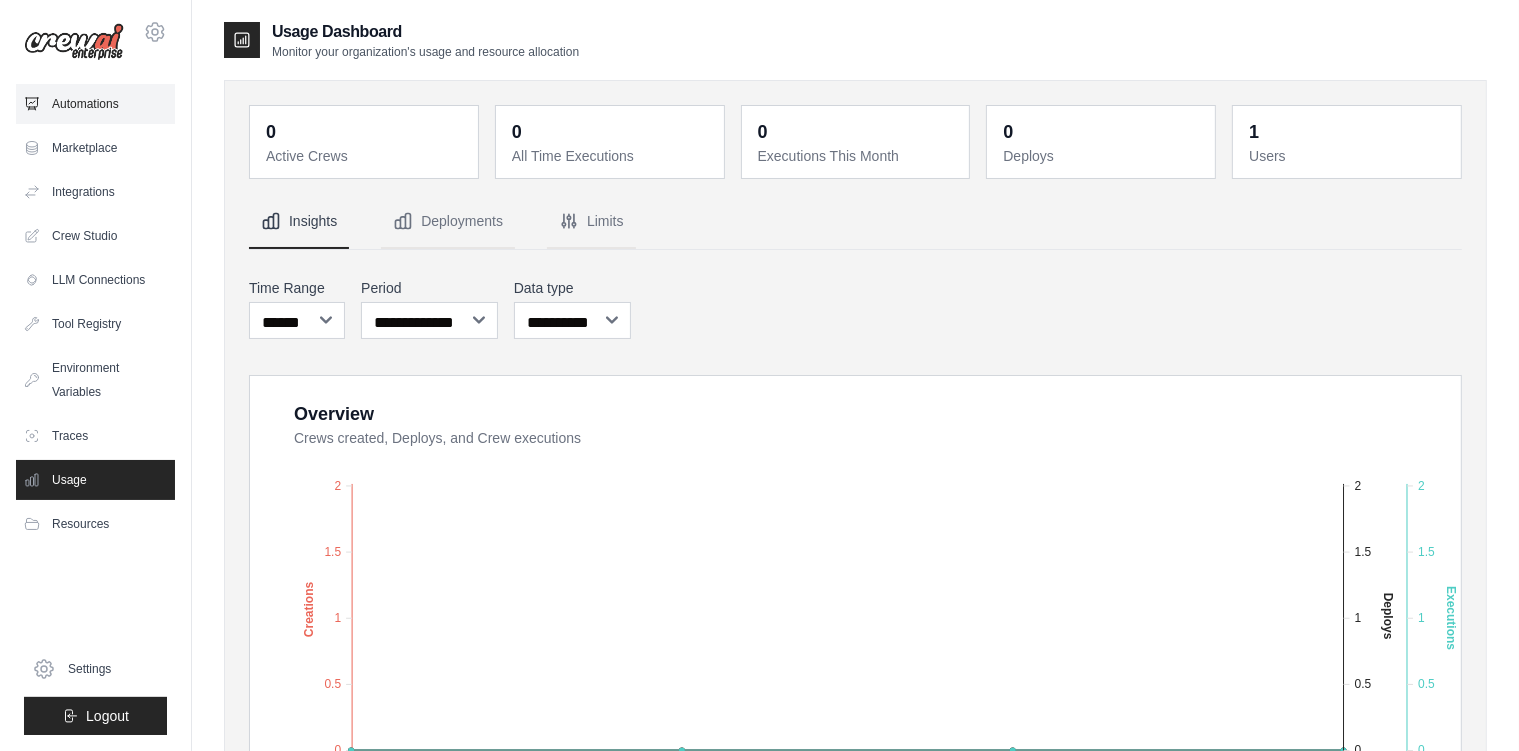 click on "Automations" at bounding box center (95, 104) 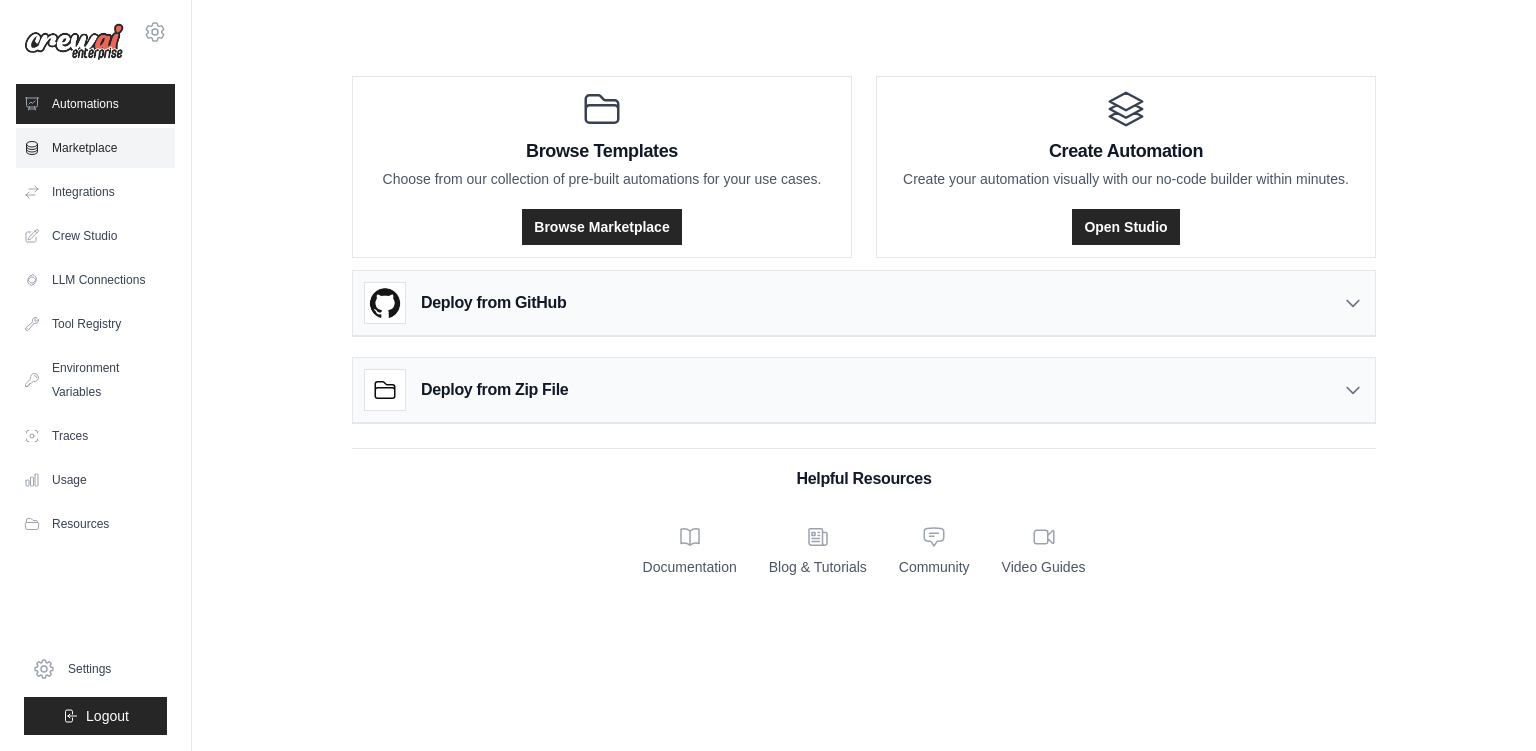 click on "Marketplace" at bounding box center (95, 148) 